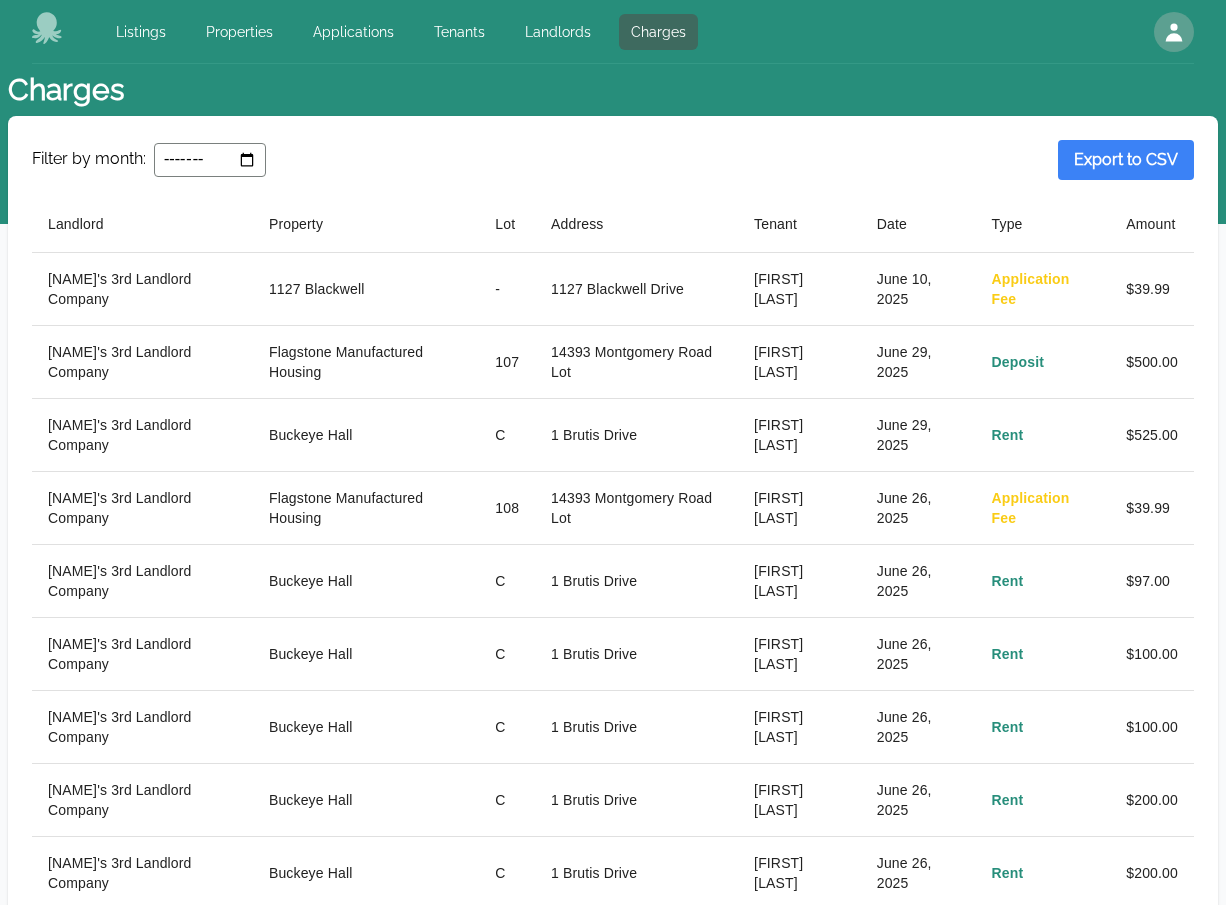 scroll, scrollTop: 0, scrollLeft: 0, axis: both 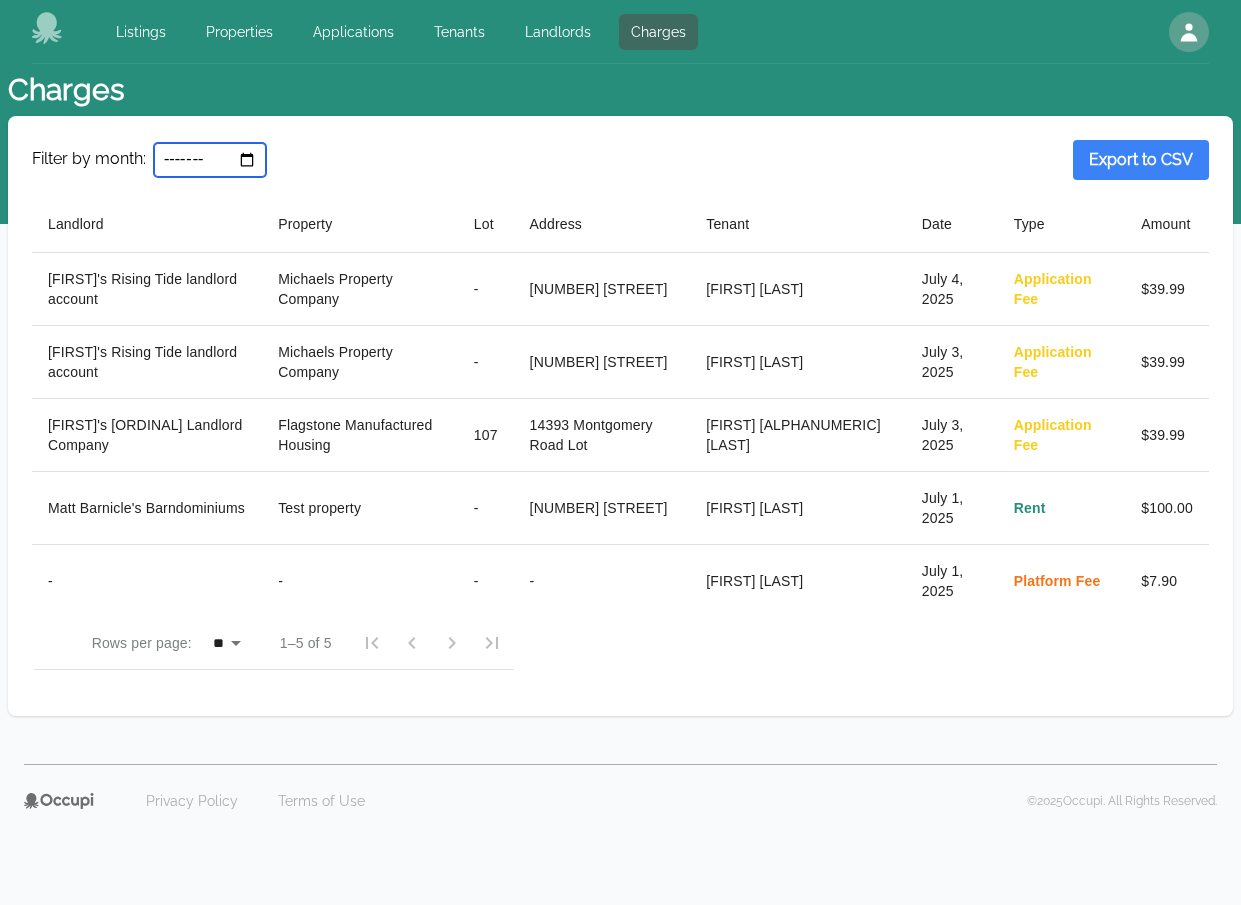 click on "*******" at bounding box center (210, 160) 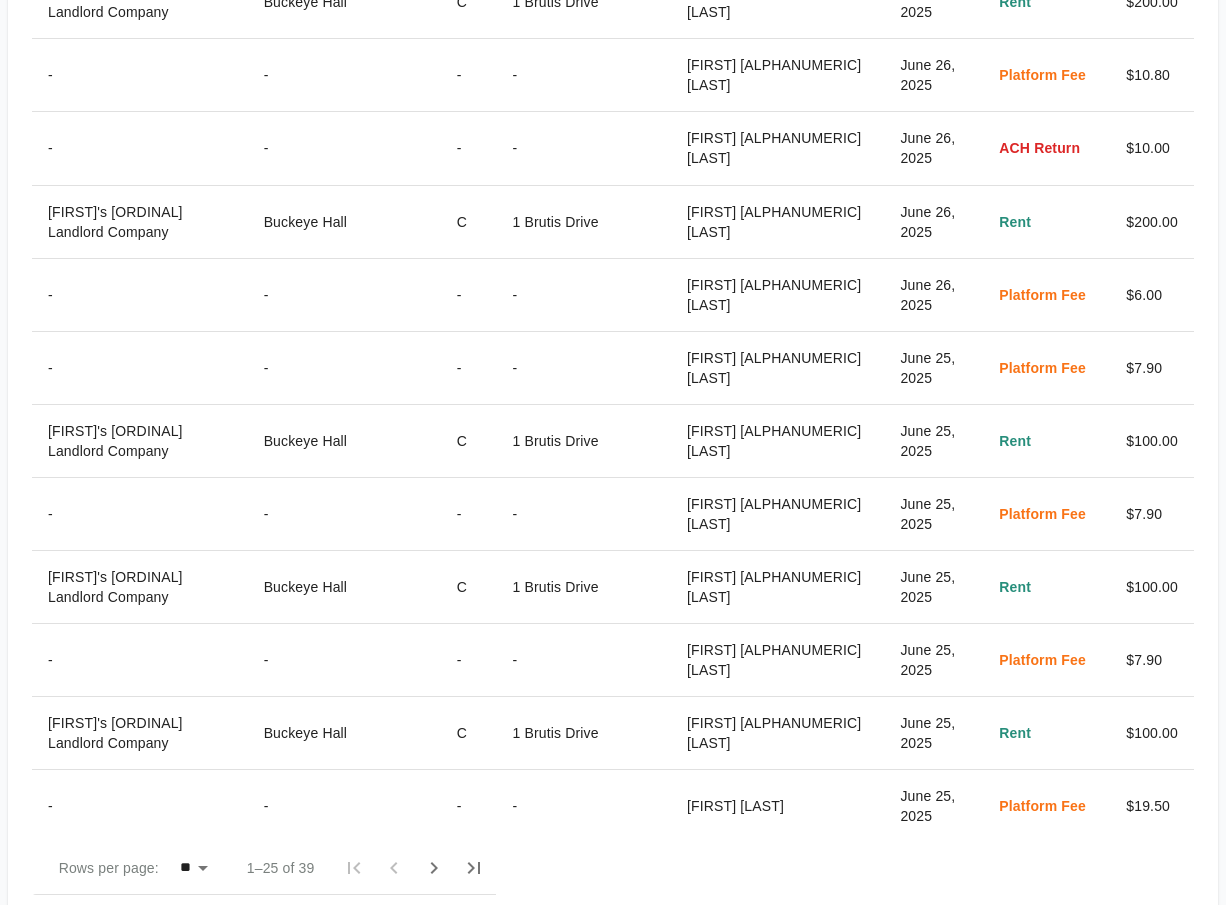scroll, scrollTop: 1419, scrollLeft: 0, axis: vertical 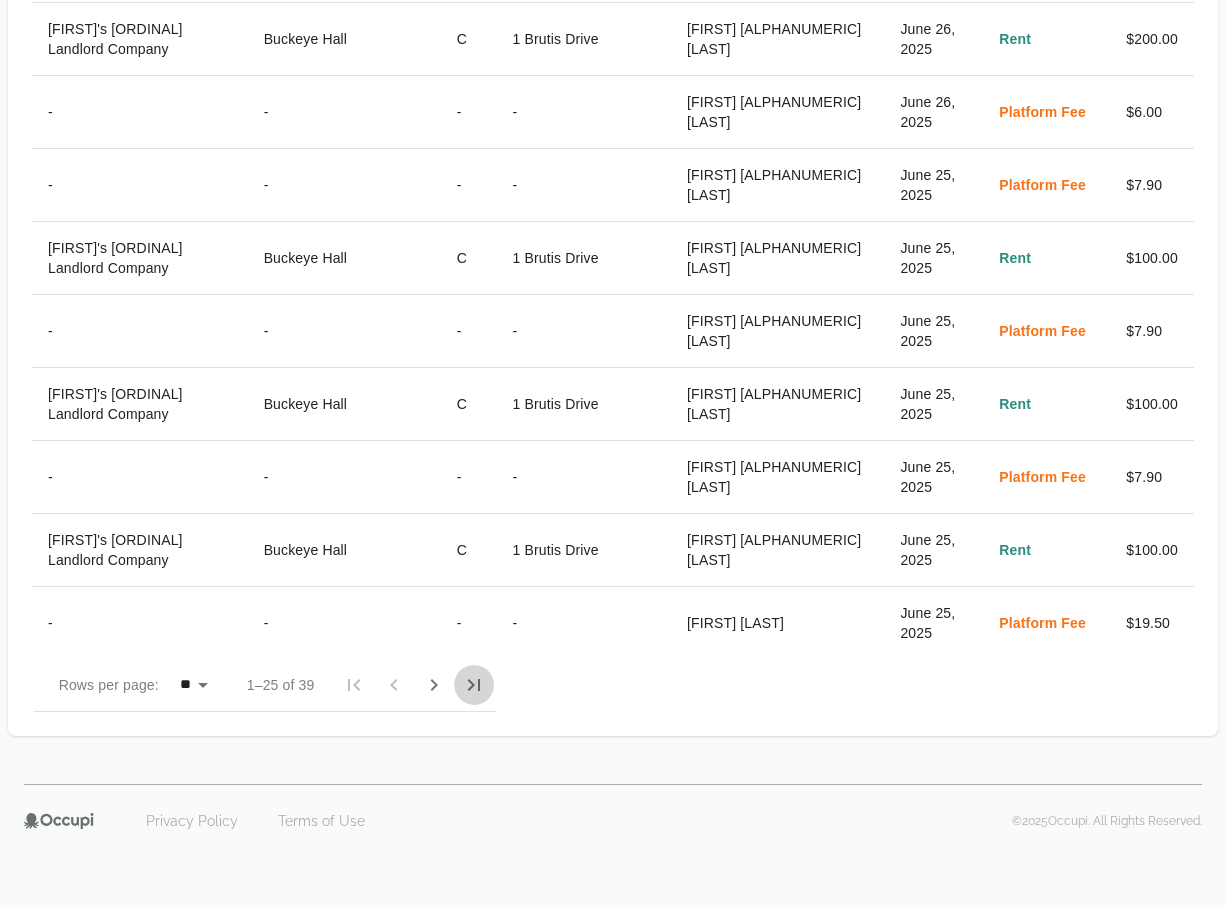 click at bounding box center (533, 685) 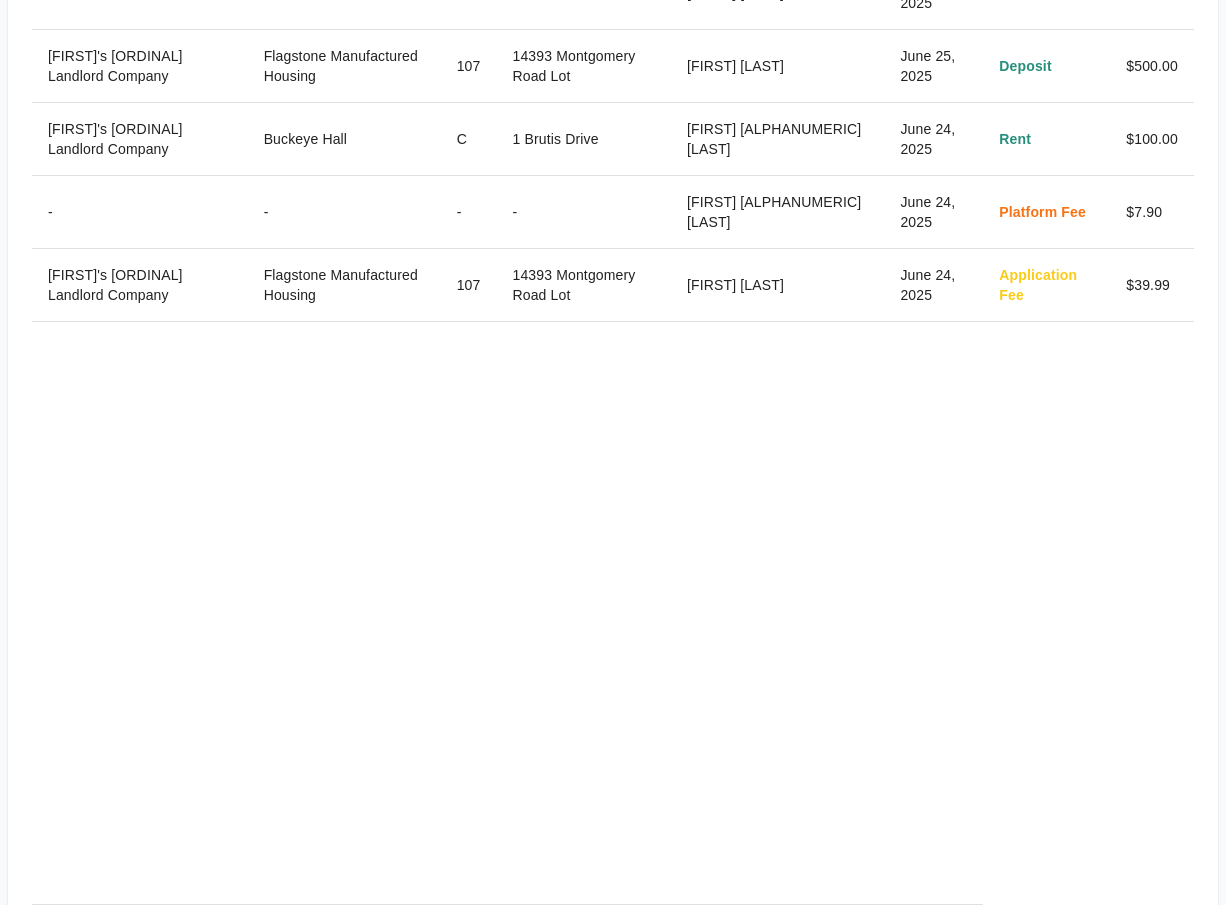 scroll, scrollTop: 1199, scrollLeft: 0, axis: vertical 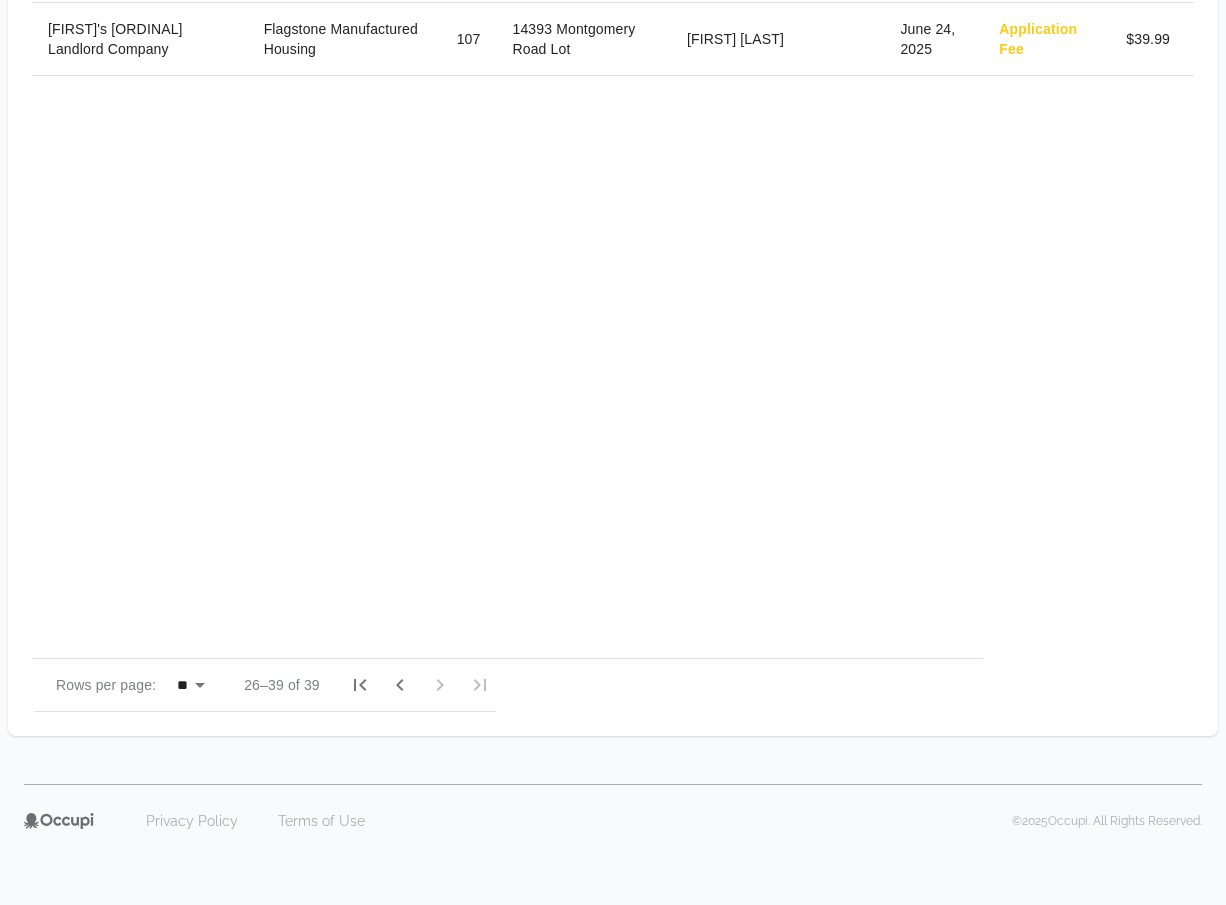 click at bounding box center (413, 685) 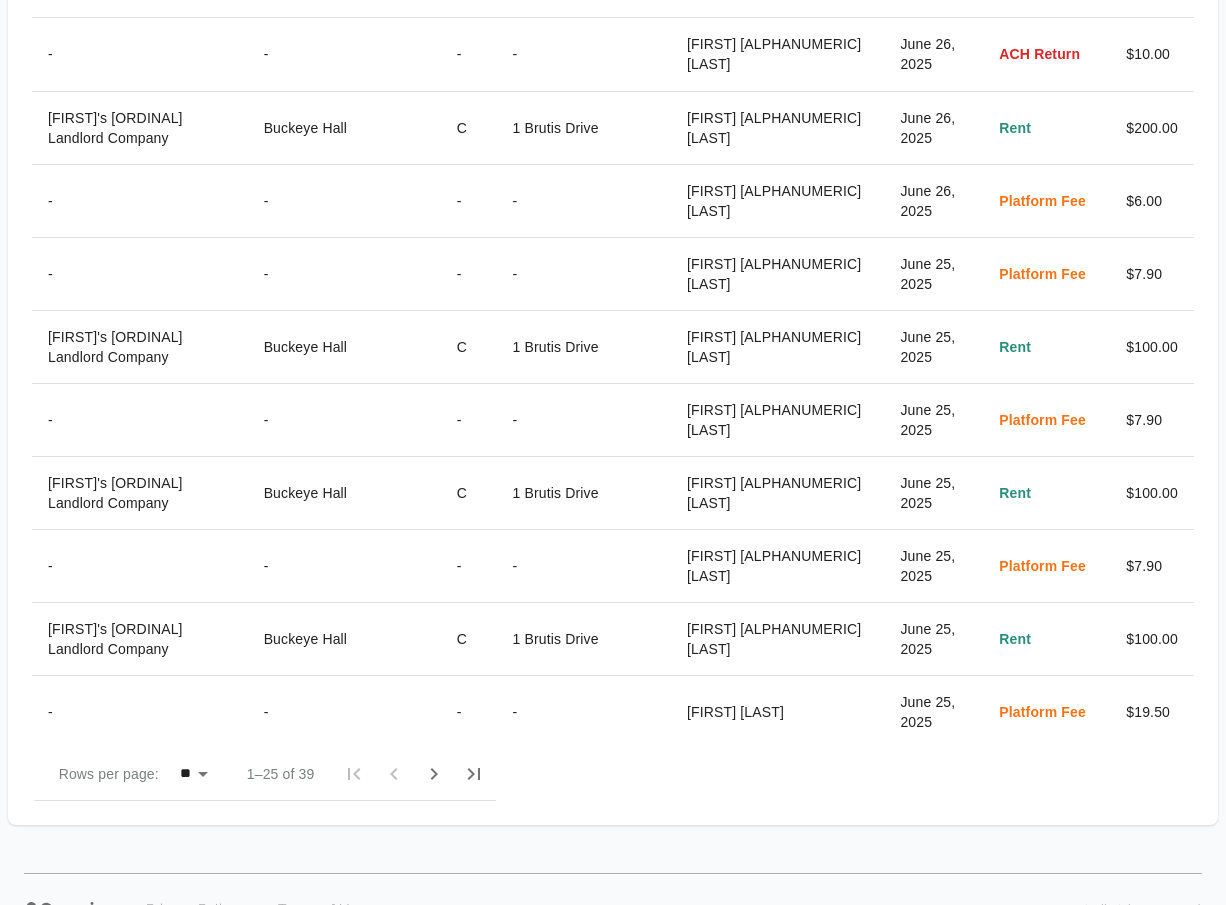 scroll, scrollTop: 1419, scrollLeft: 0, axis: vertical 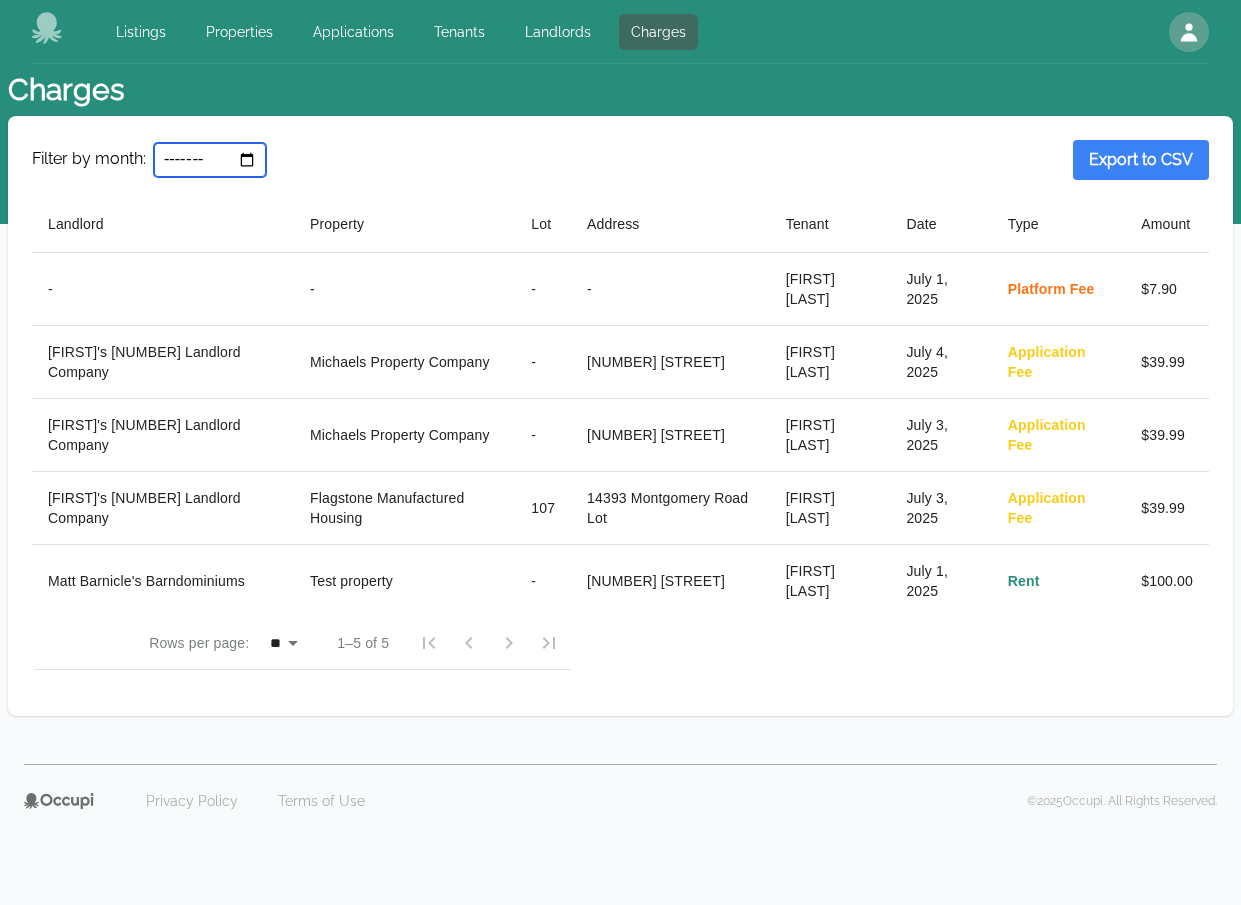 click on "*******" at bounding box center [210, 160] 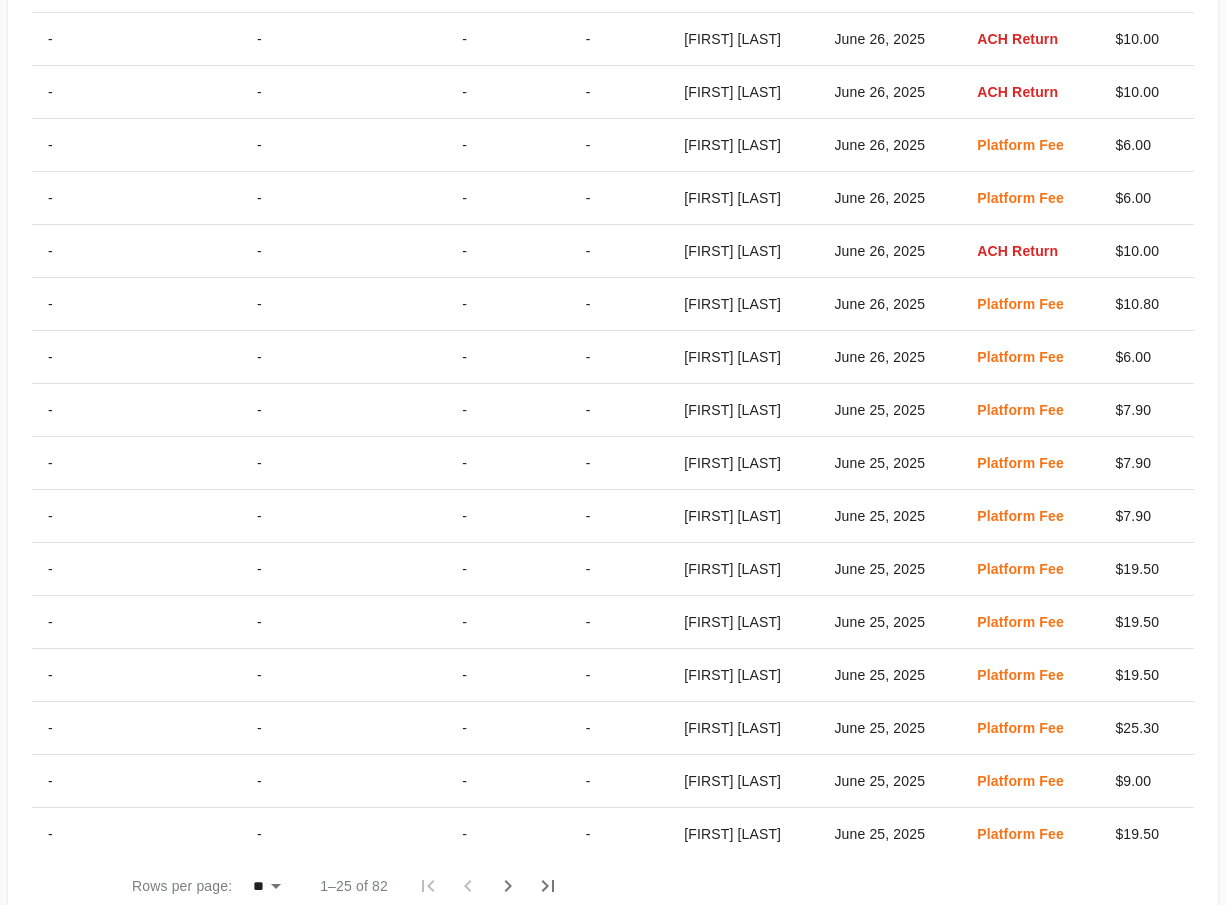 scroll, scrollTop: 918, scrollLeft: 0, axis: vertical 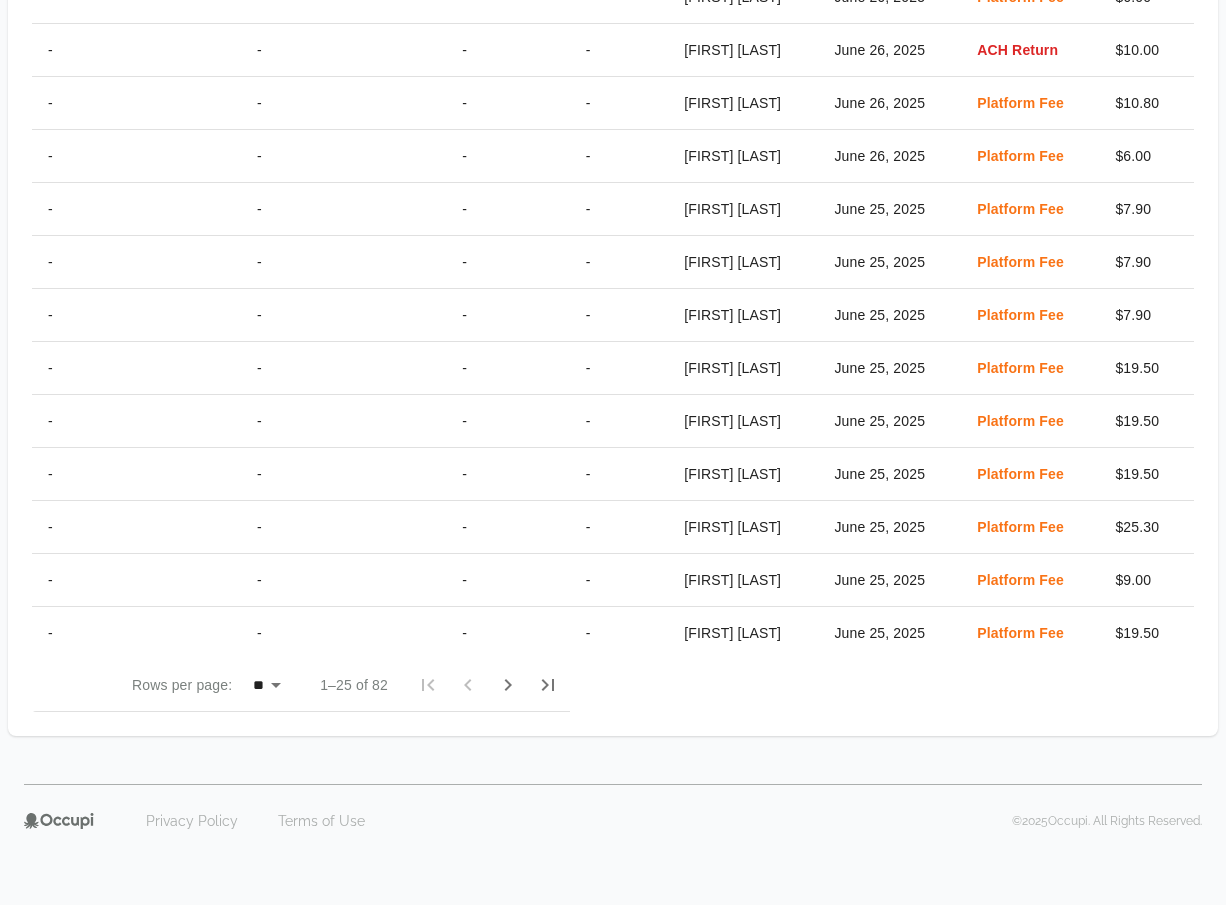 click at bounding box center (488, 685) 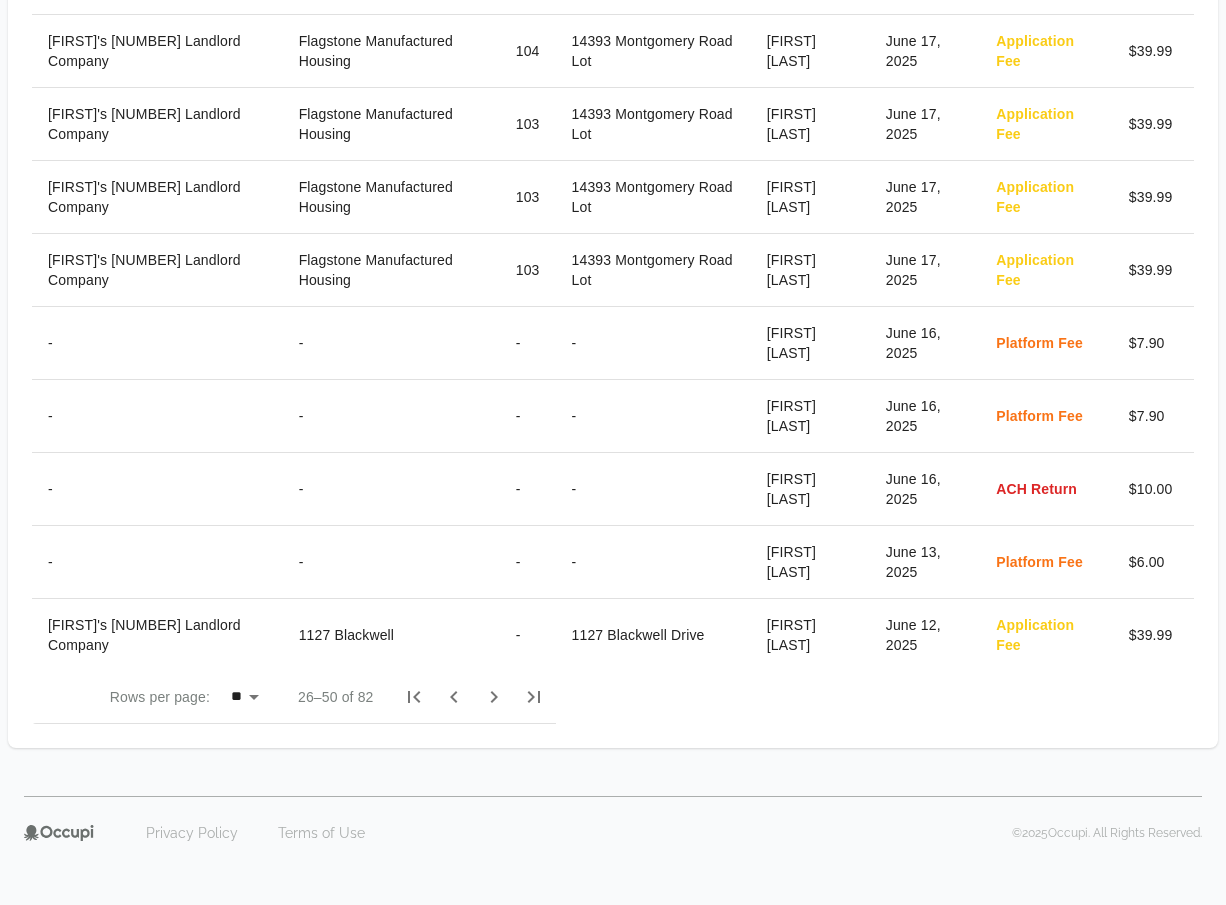 scroll, scrollTop: 1419, scrollLeft: 0, axis: vertical 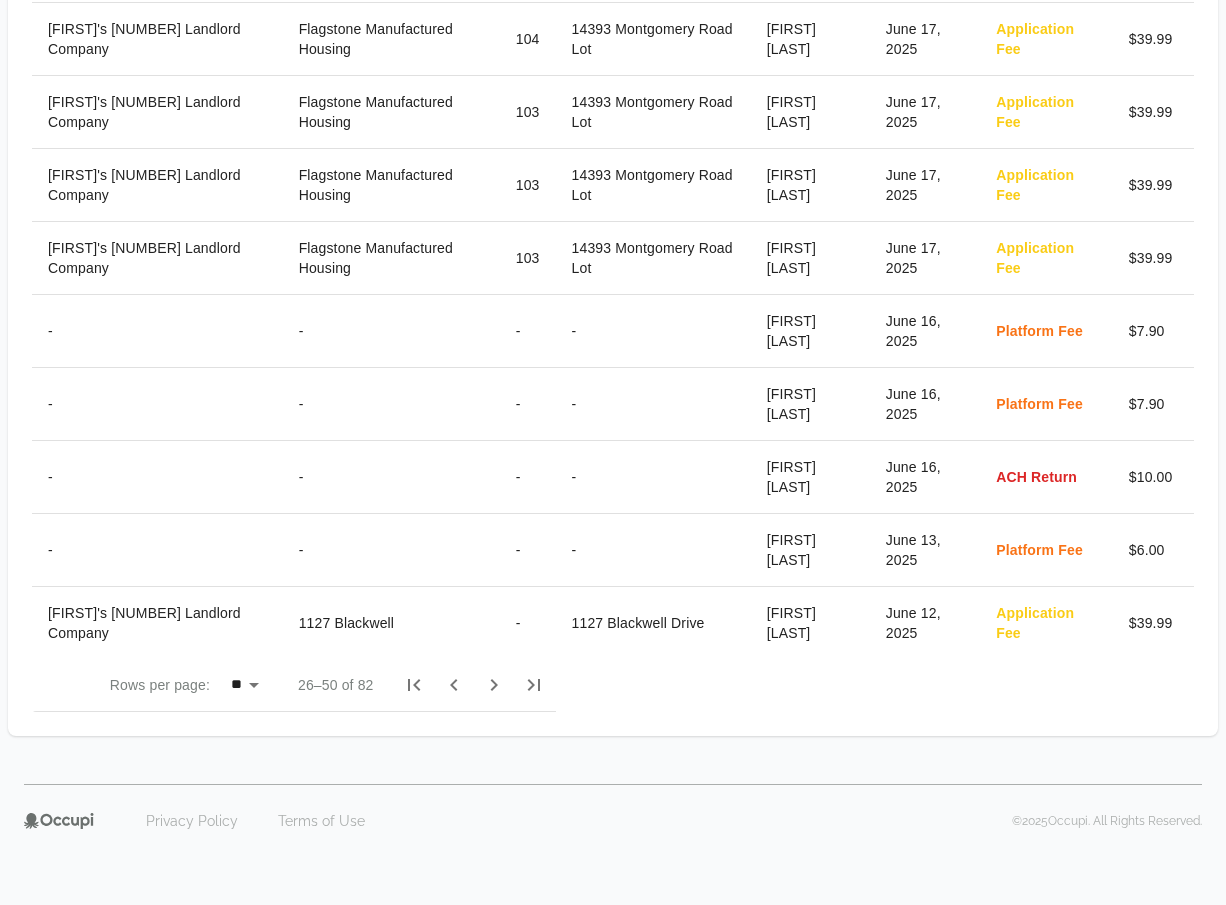 click at bounding box center [418, 685] 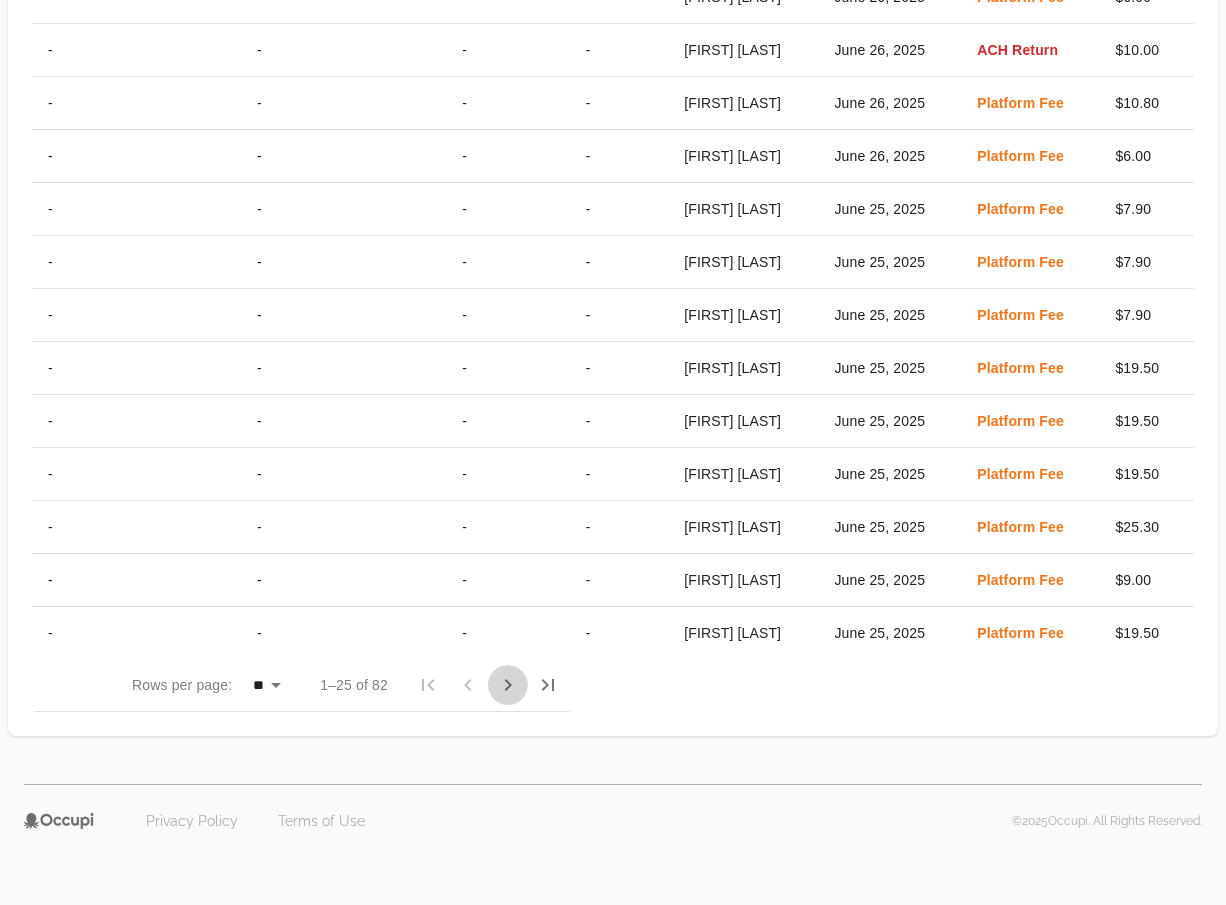 click at bounding box center [488, 685] 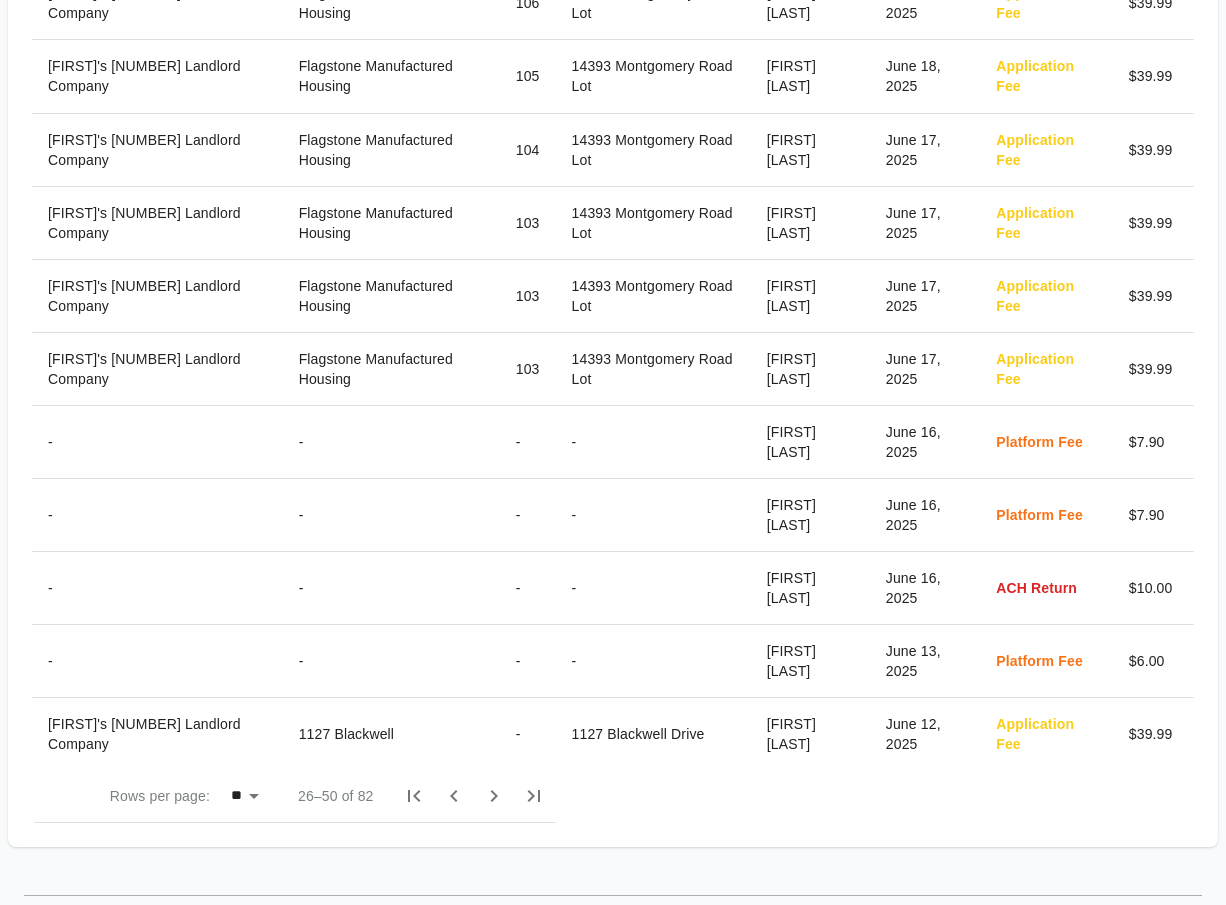 scroll, scrollTop: 1419, scrollLeft: 0, axis: vertical 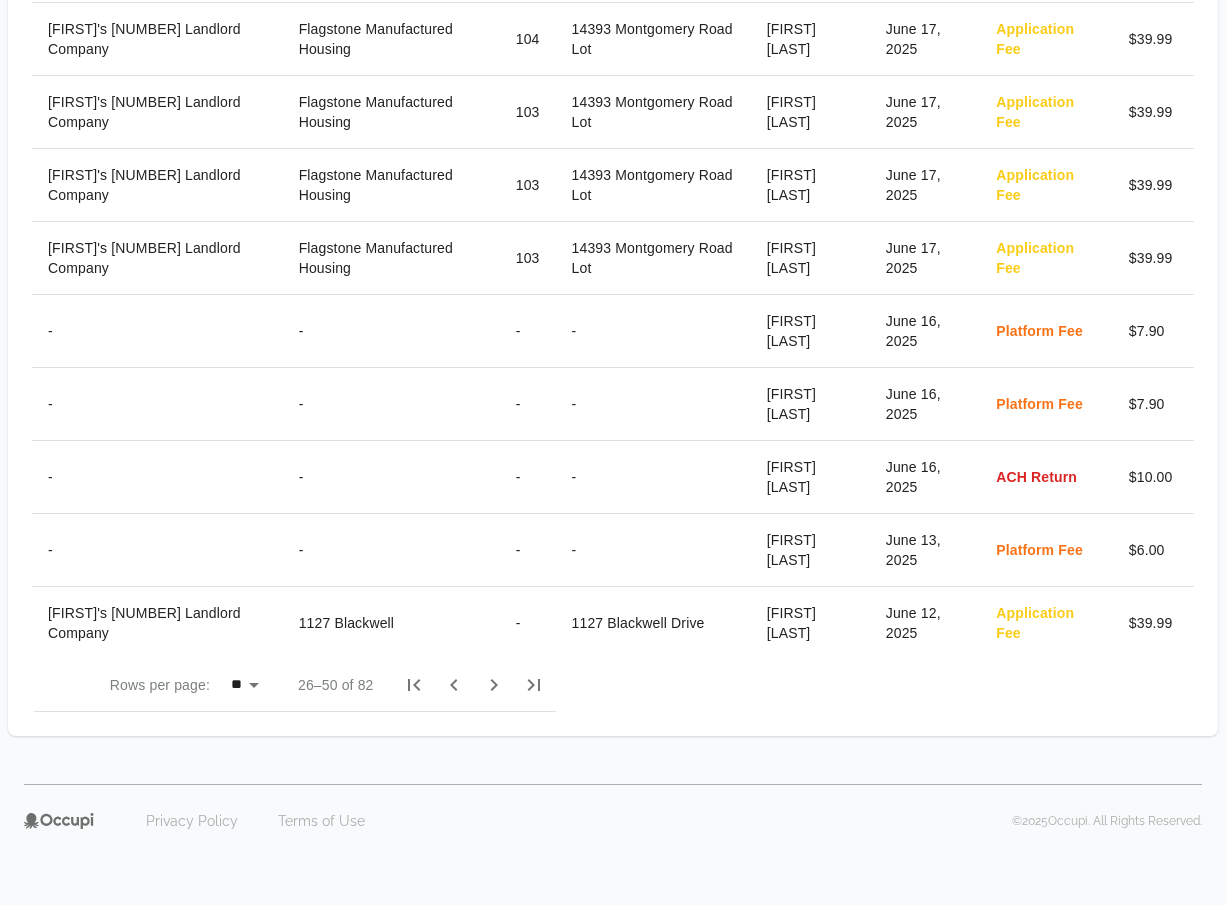 click at bounding box center (458, 685) 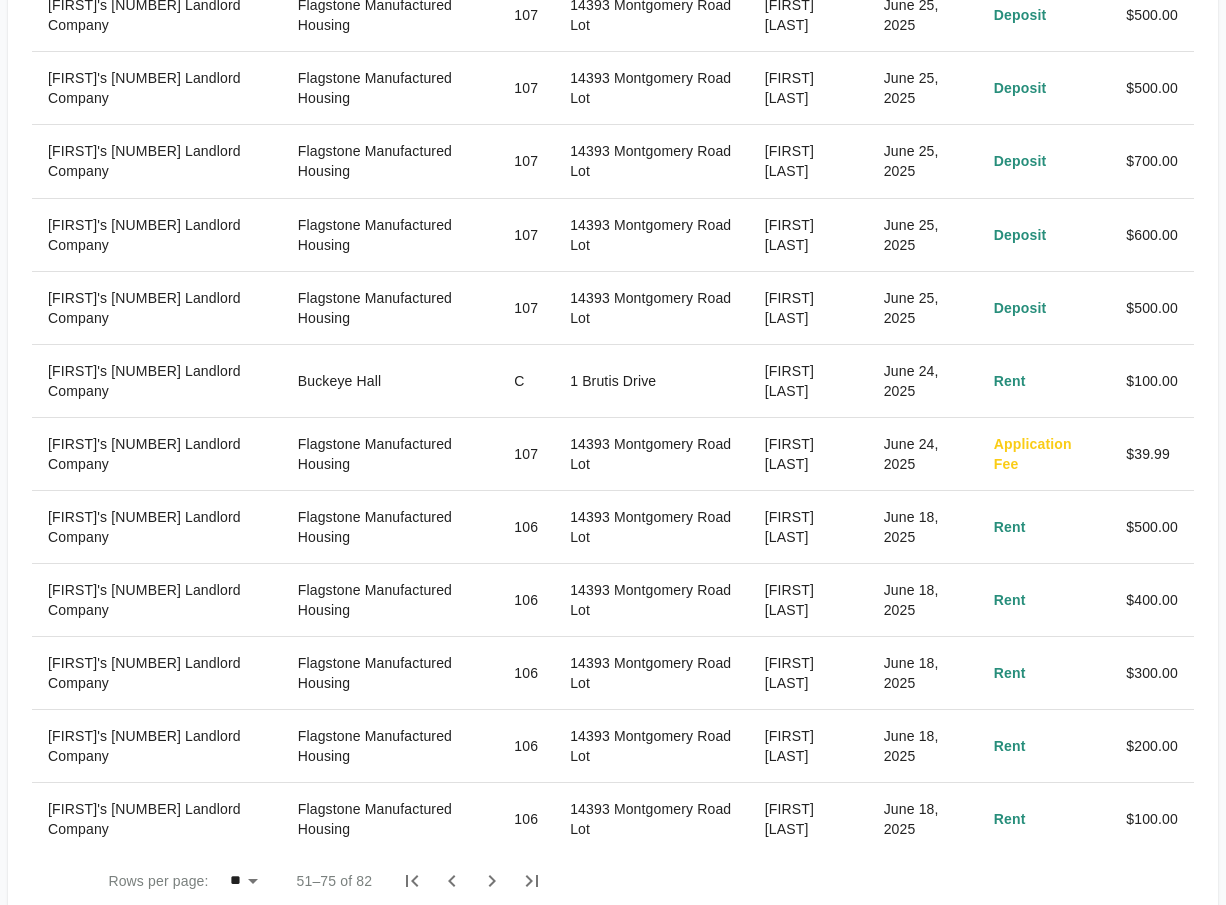 scroll, scrollTop: 1419, scrollLeft: 0, axis: vertical 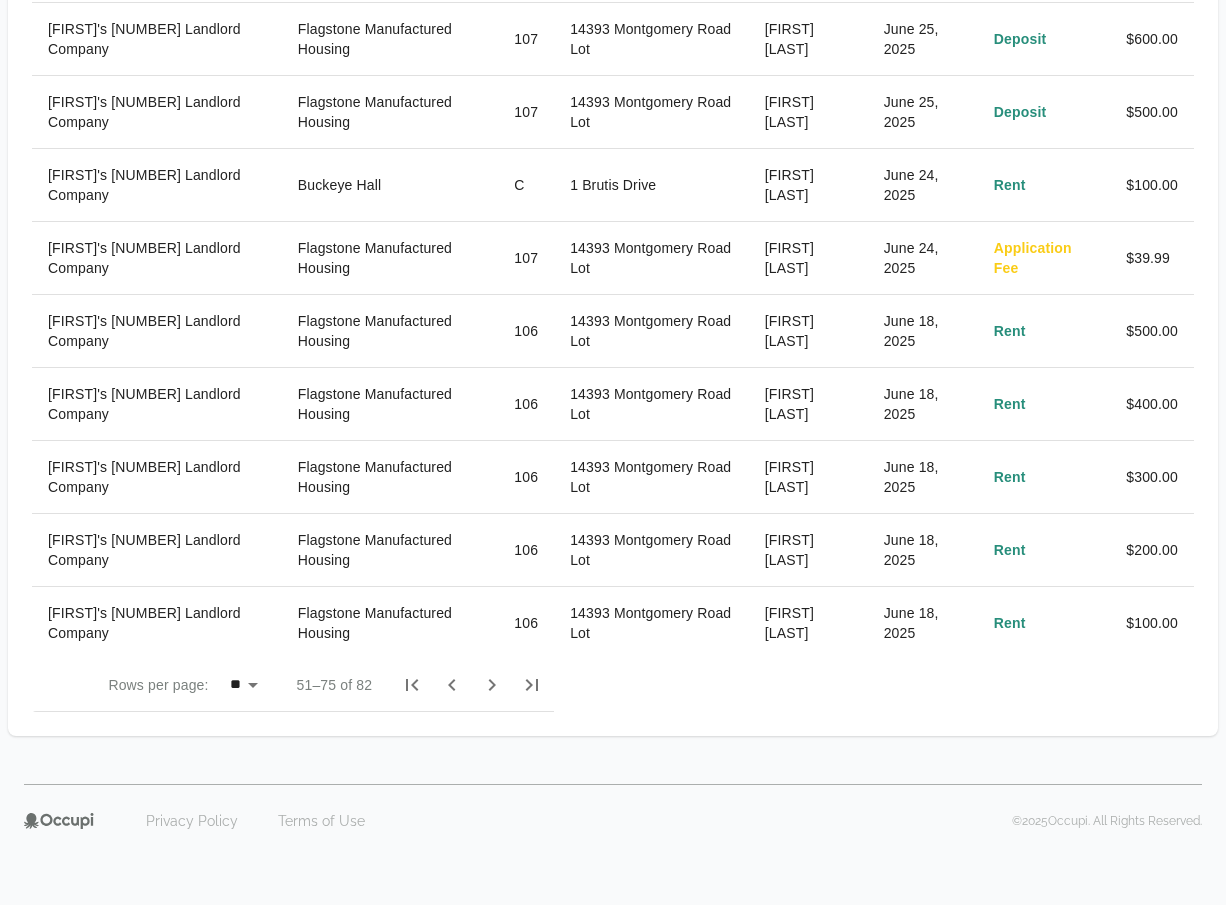 click at bounding box center [457, 685] 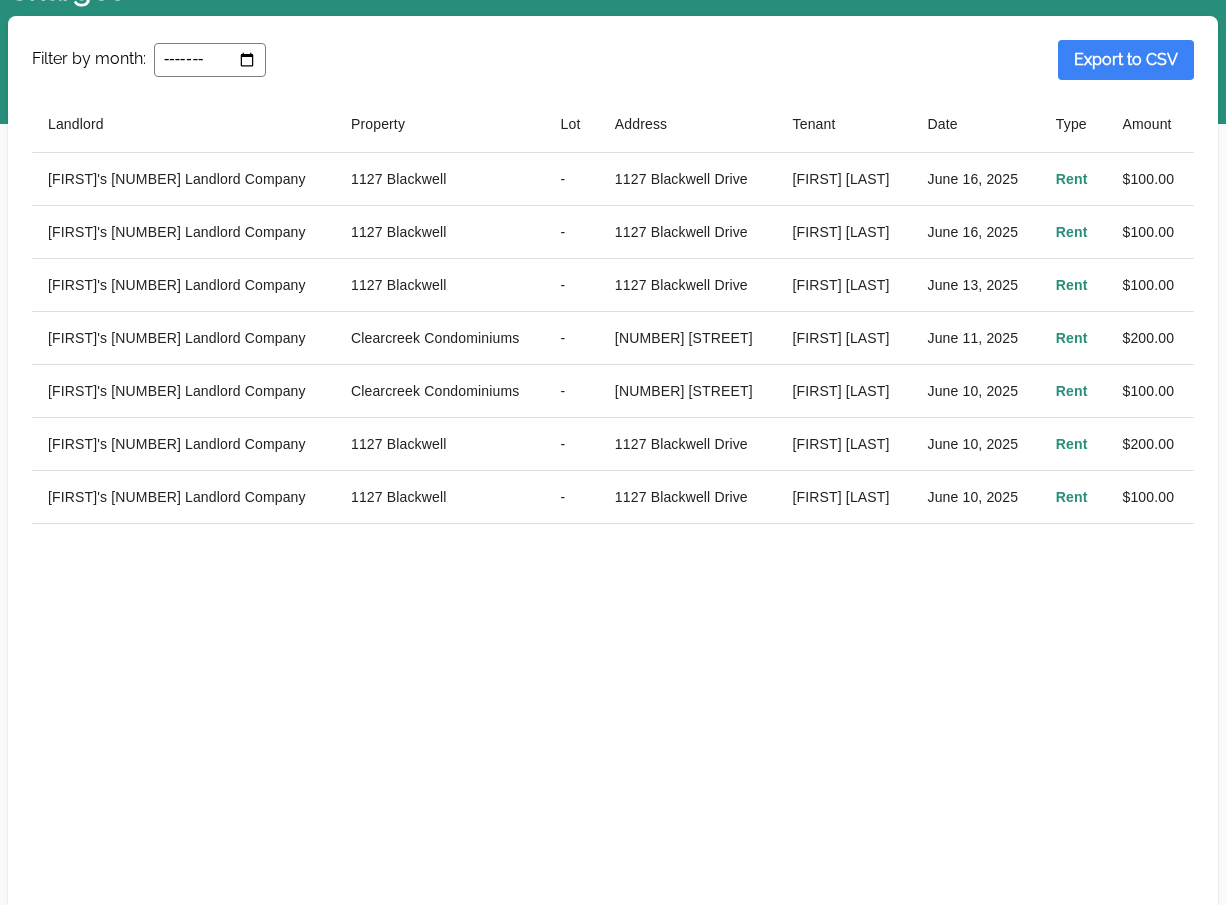 scroll, scrollTop: 0, scrollLeft: 0, axis: both 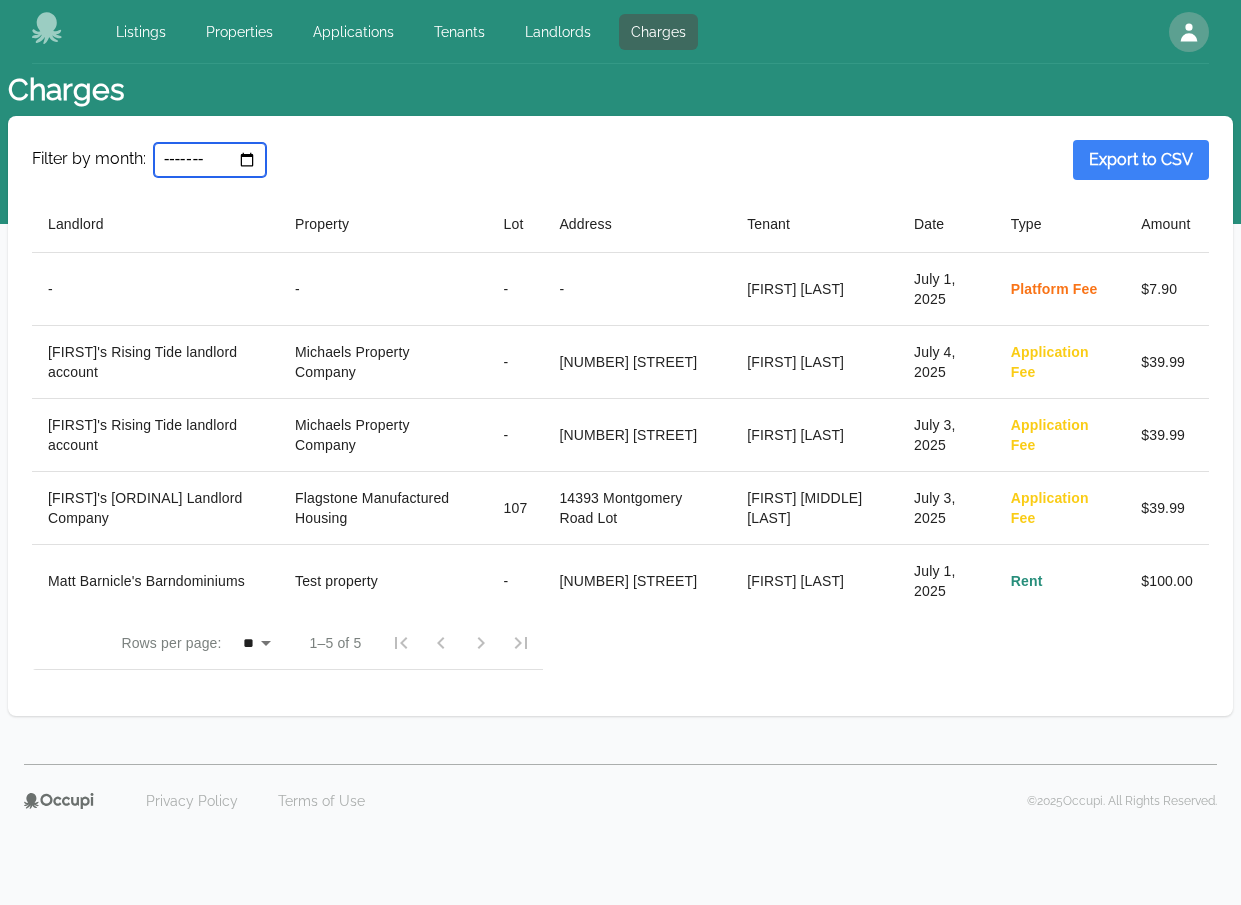 click on "*******" at bounding box center (210, 160) 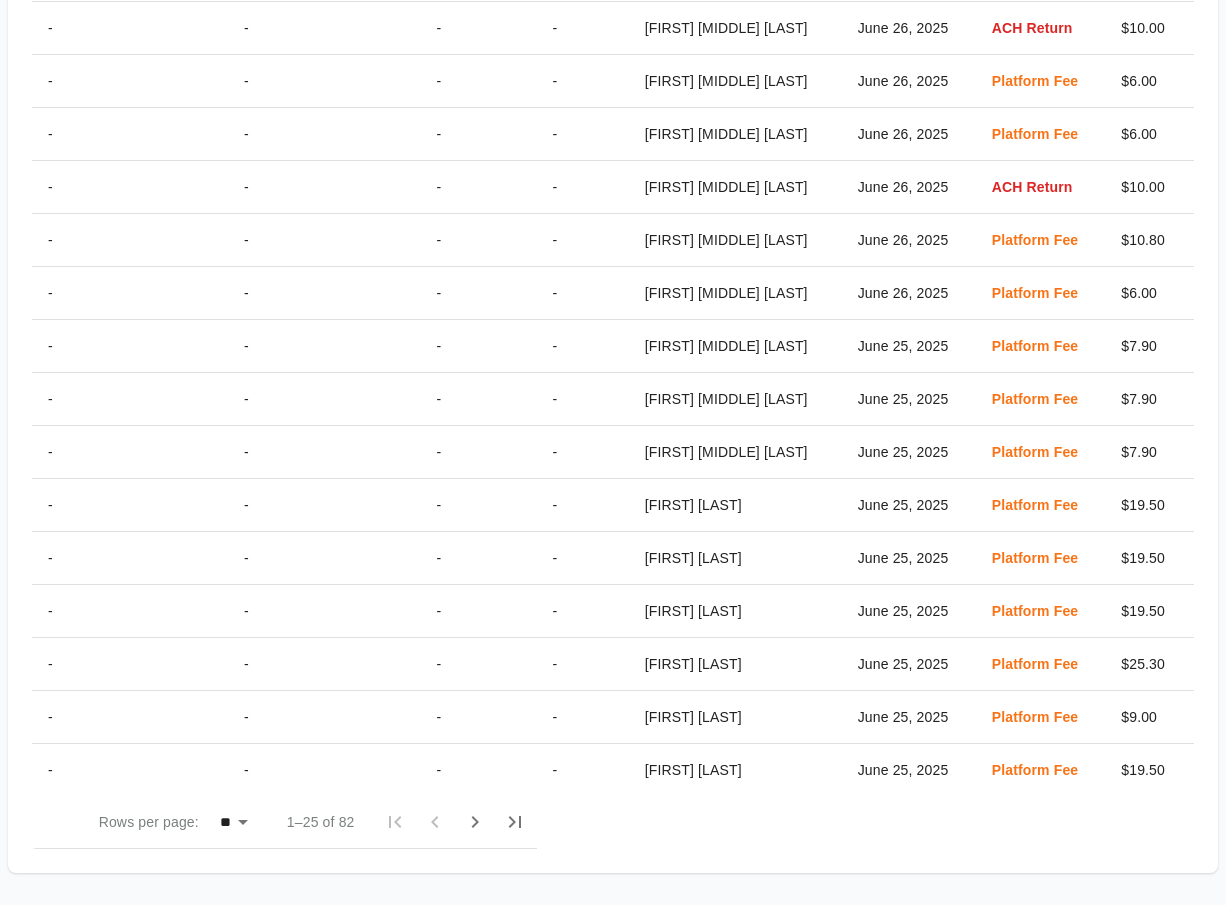 scroll, scrollTop: 918, scrollLeft: 0, axis: vertical 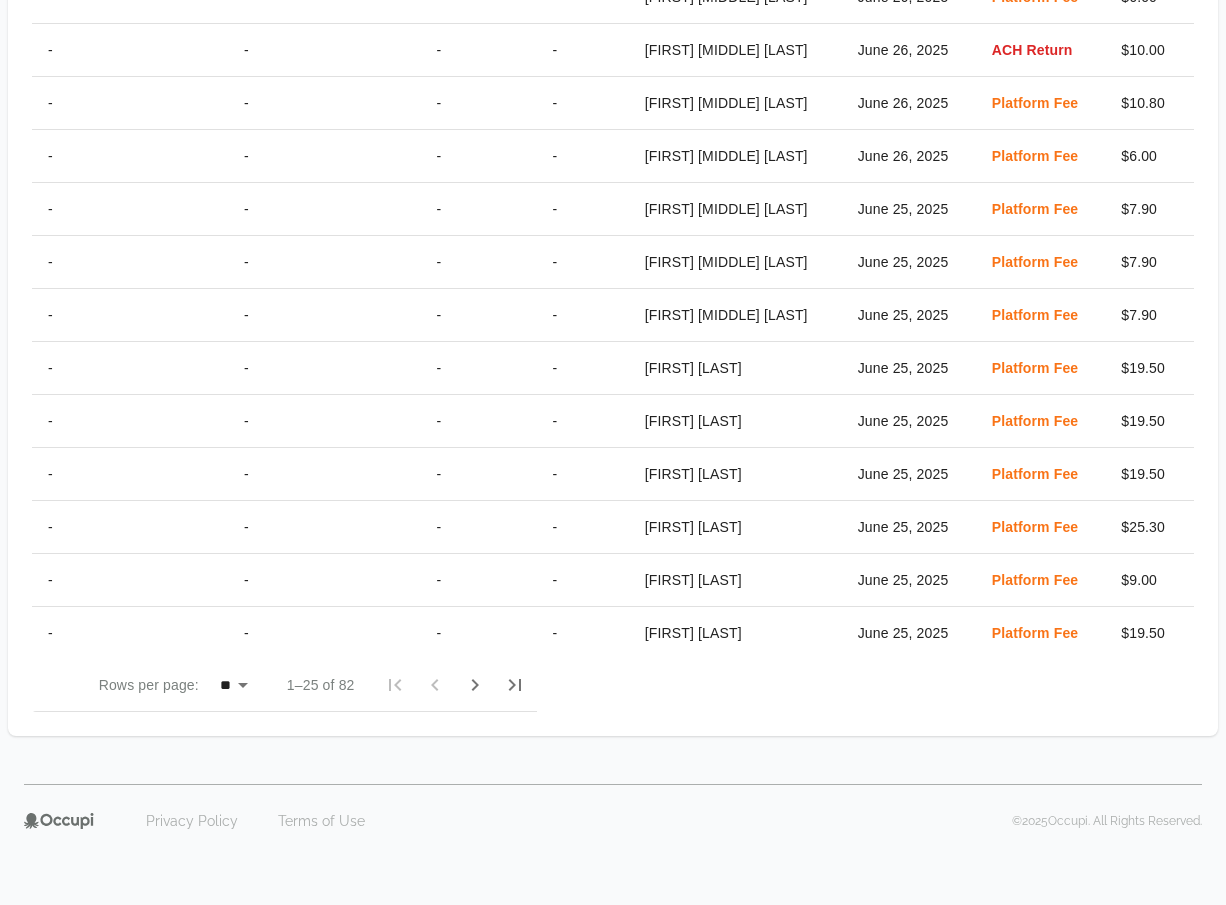 click at bounding box center [508, 685] 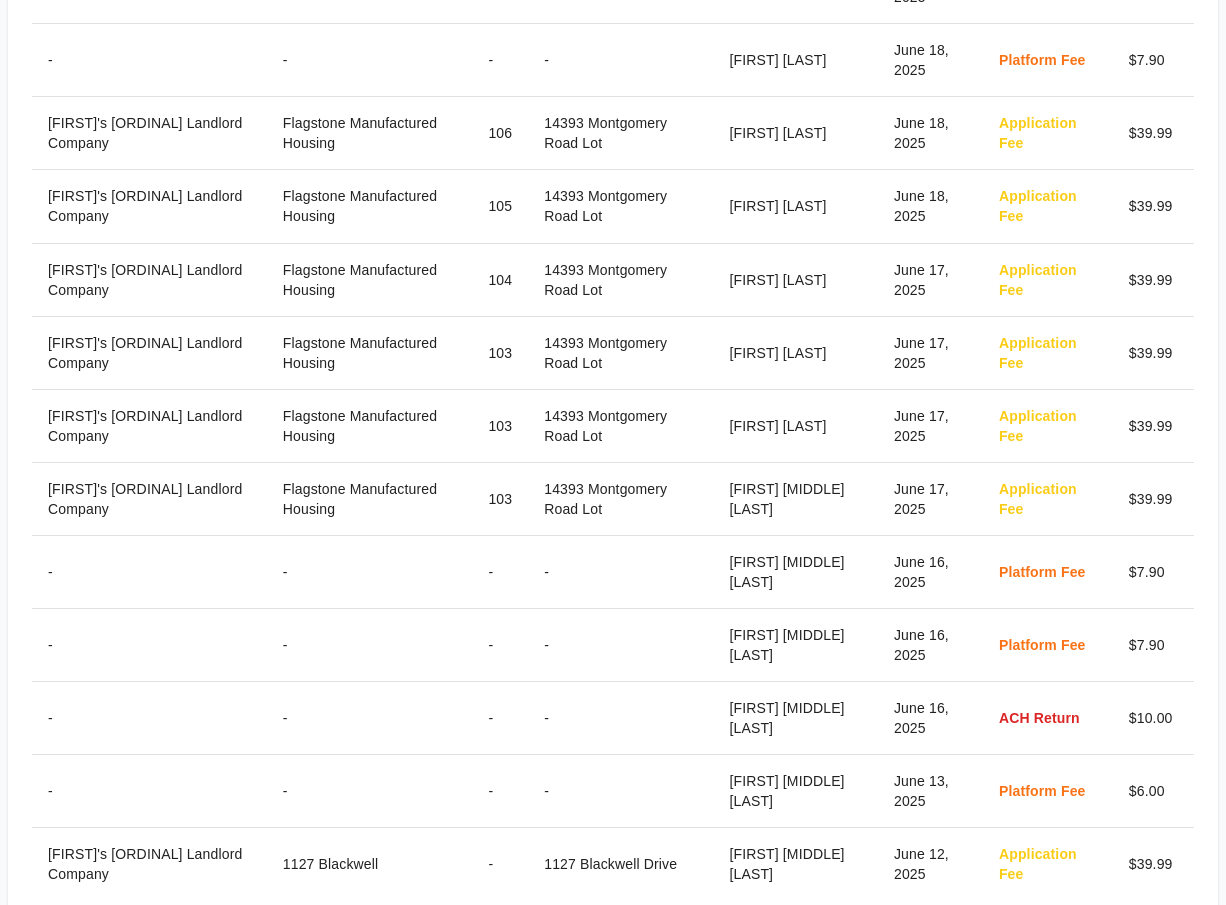 scroll, scrollTop: 1419, scrollLeft: 0, axis: vertical 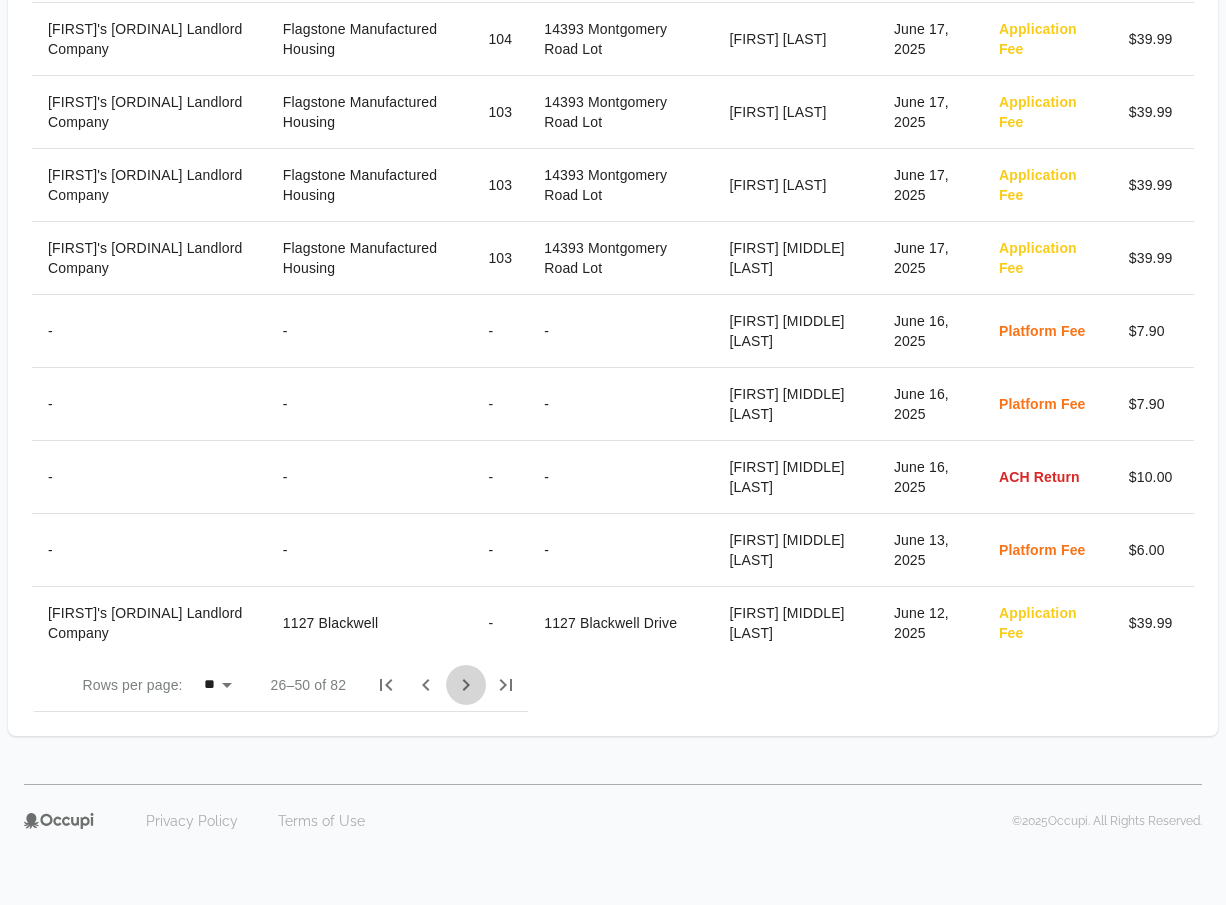 drag, startPoint x: 457, startPoint y: 696, endPoint x: 547, endPoint y: 662, distance: 96.20811 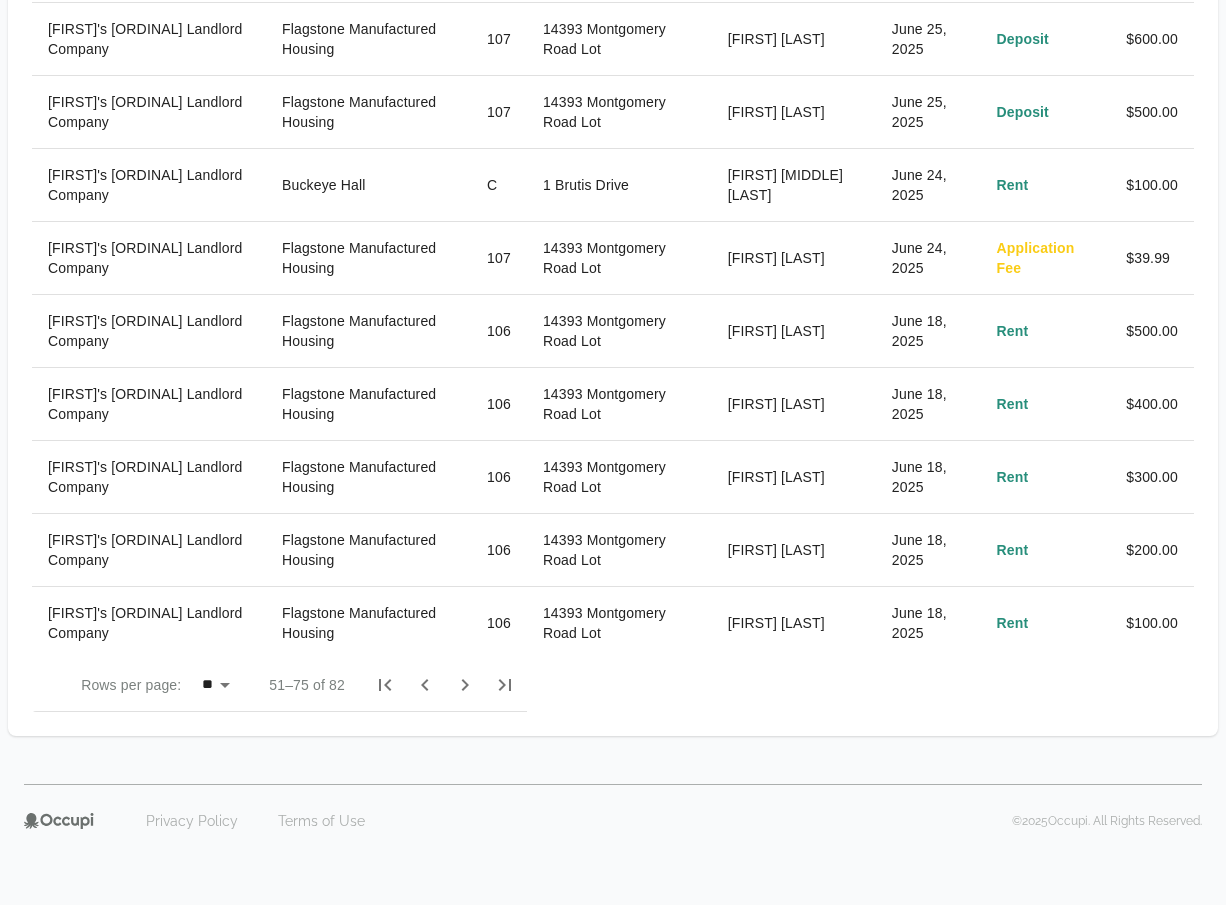 drag, startPoint x: 447, startPoint y: 691, endPoint x: 475, endPoint y: 679, distance: 30.463093 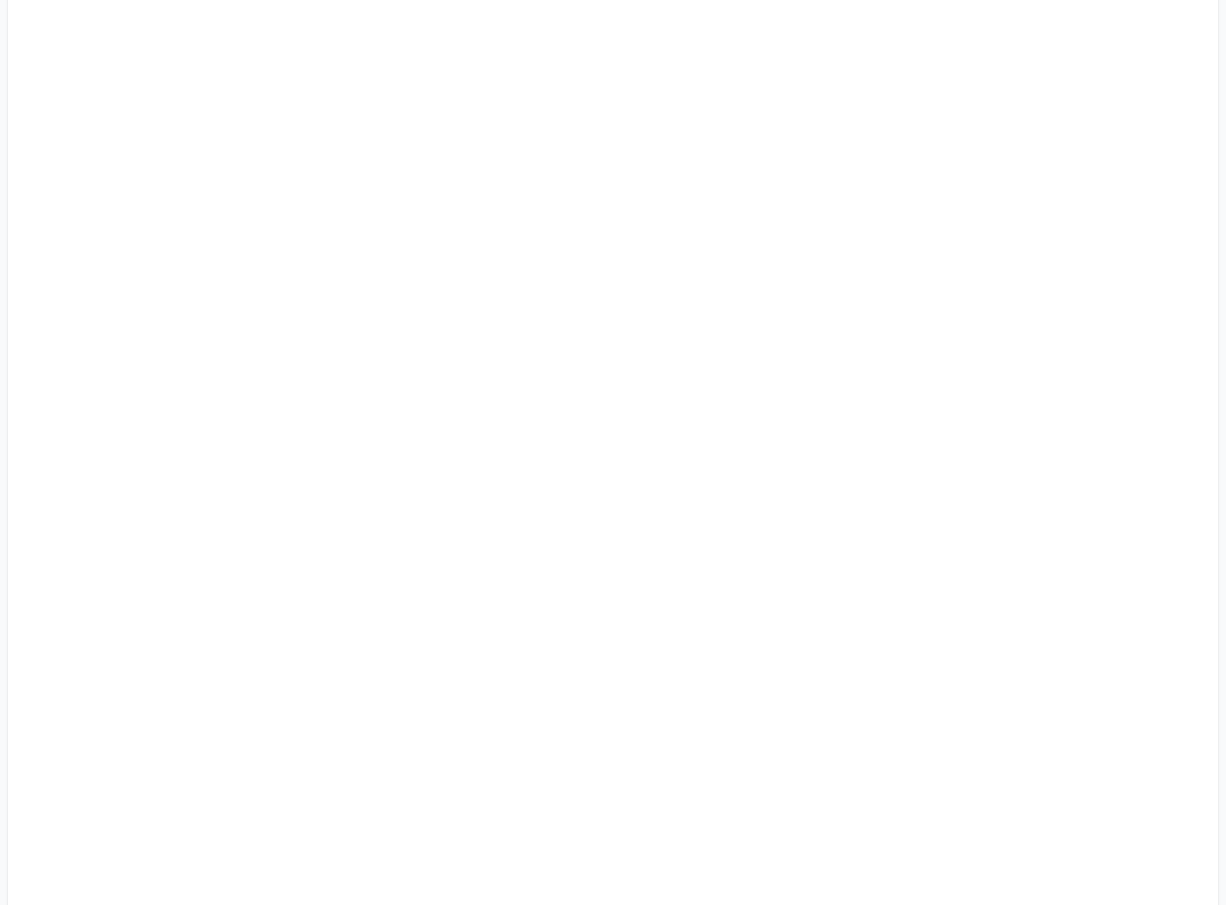 scroll, scrollTop: 919, scrollLeft: 0, axis: vertical 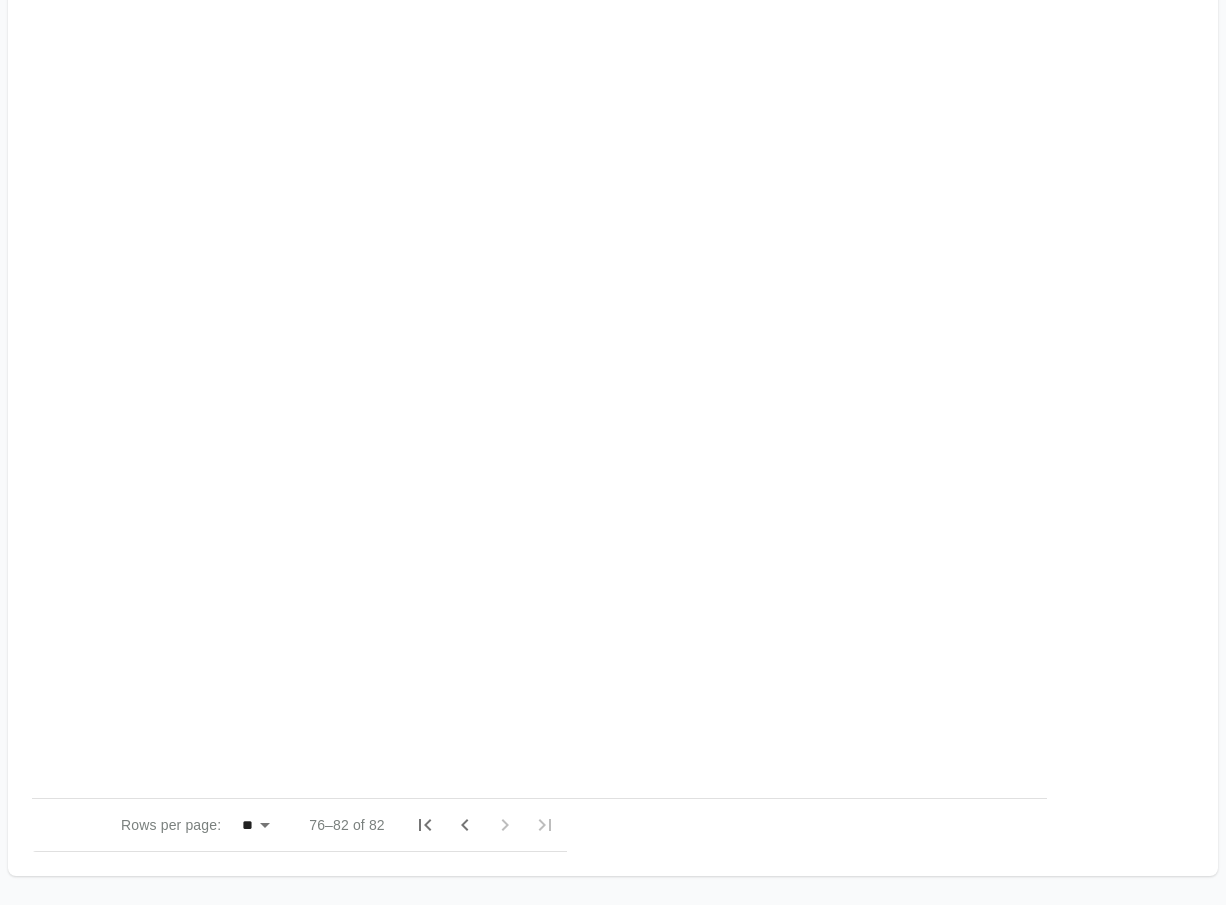 click at bounding box center [429, 685] 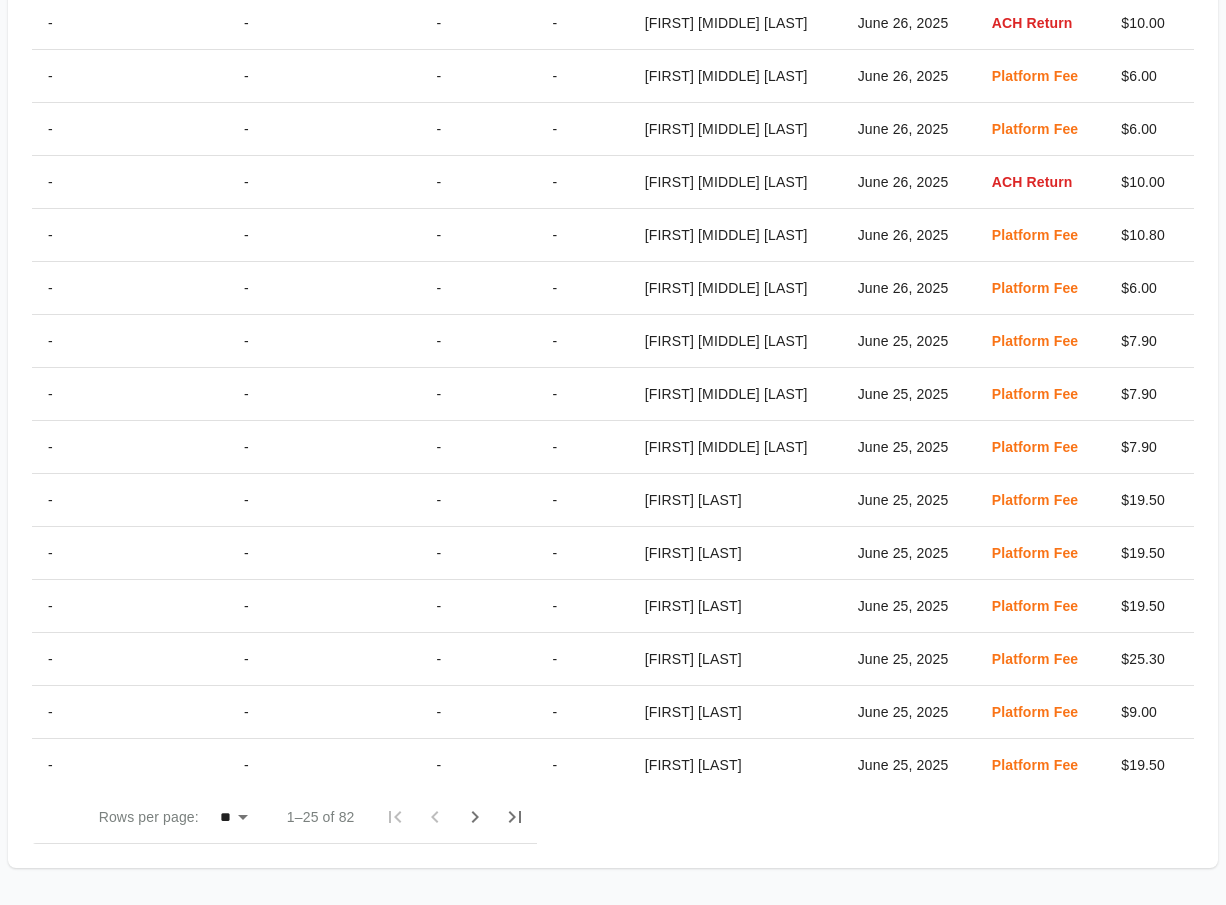 scroll, scrollTop: 918, scrollLeft: 0, axis: vertical 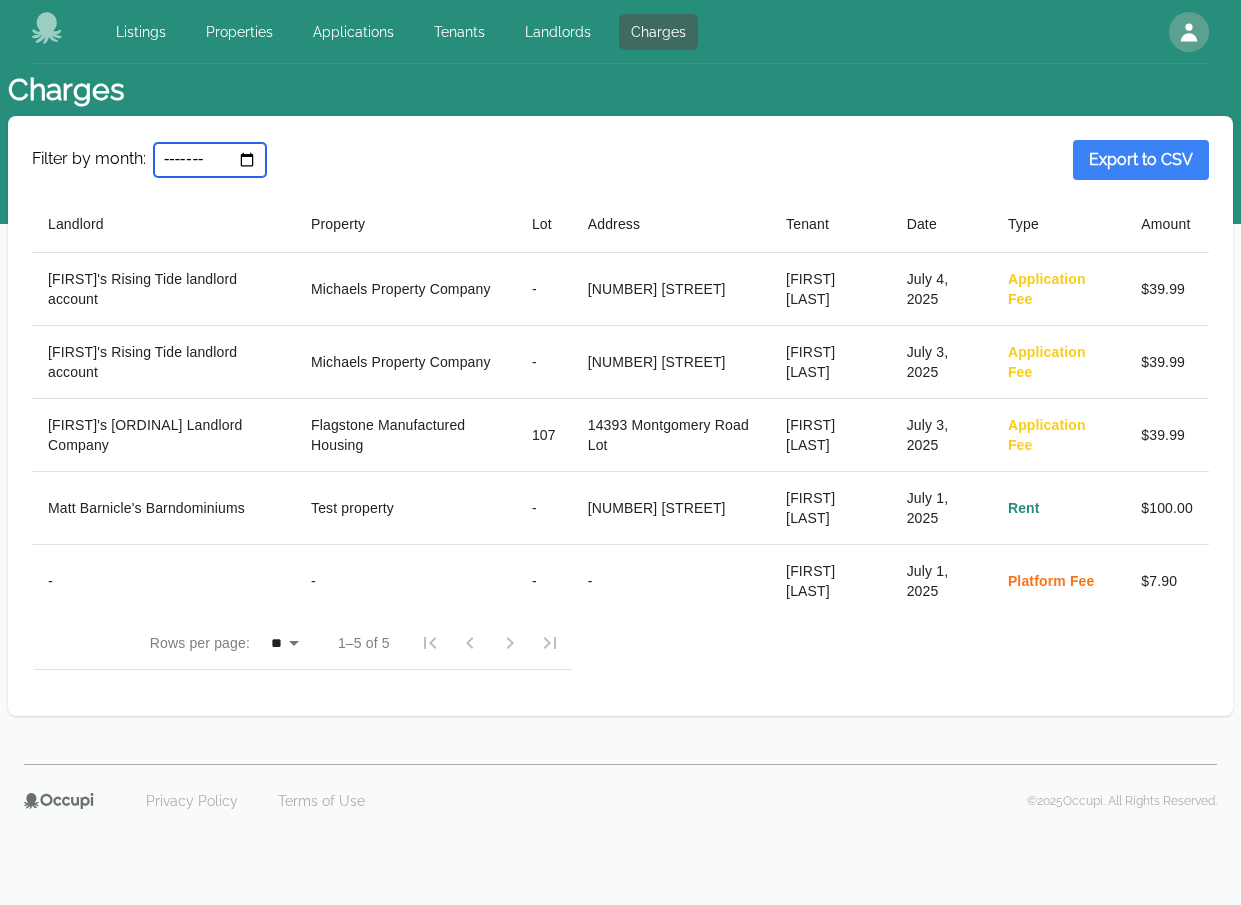 click on "*******" at bounding box center (210, 160) 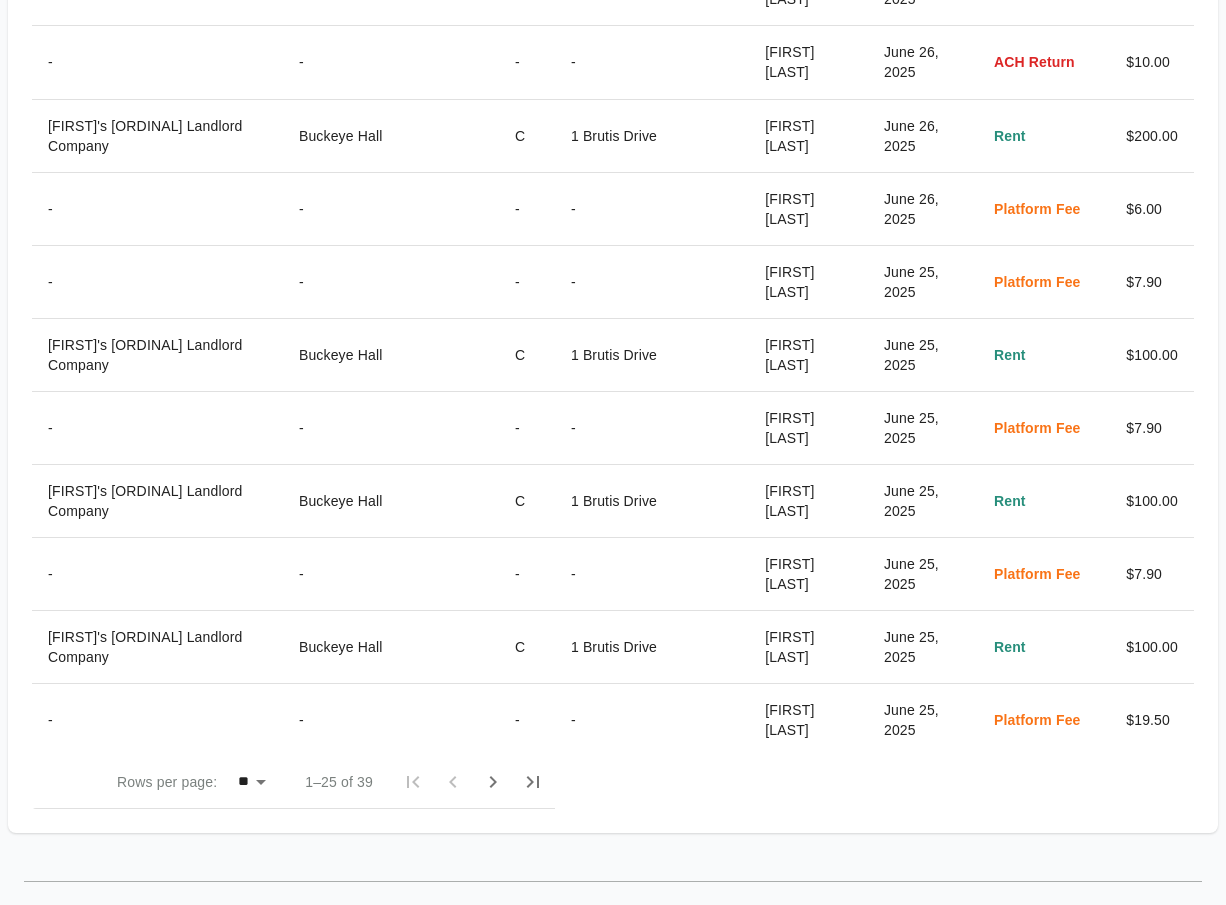 scroll, scrollTop: 1419, scrollLeft: 0, axis: vertical 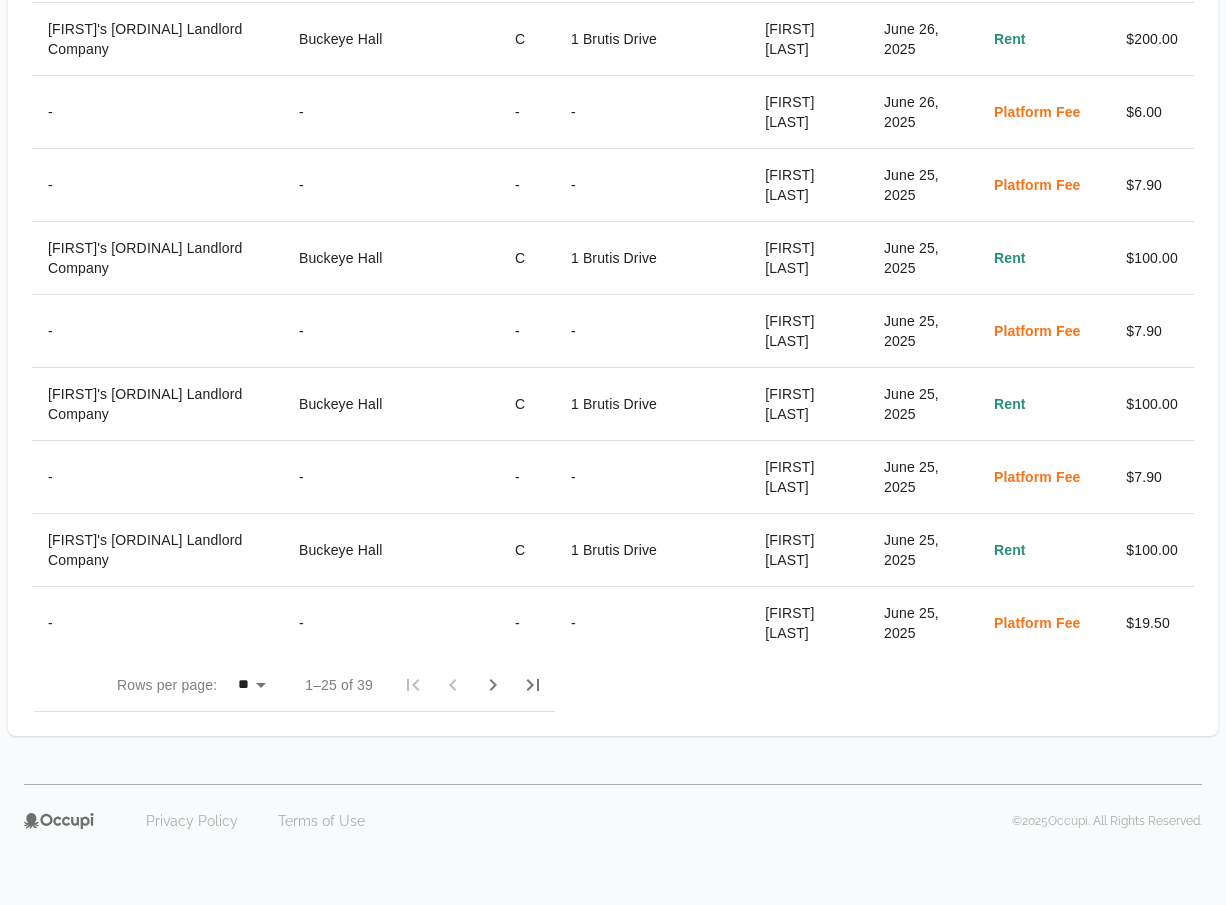 click at bounding box center (493, 685) 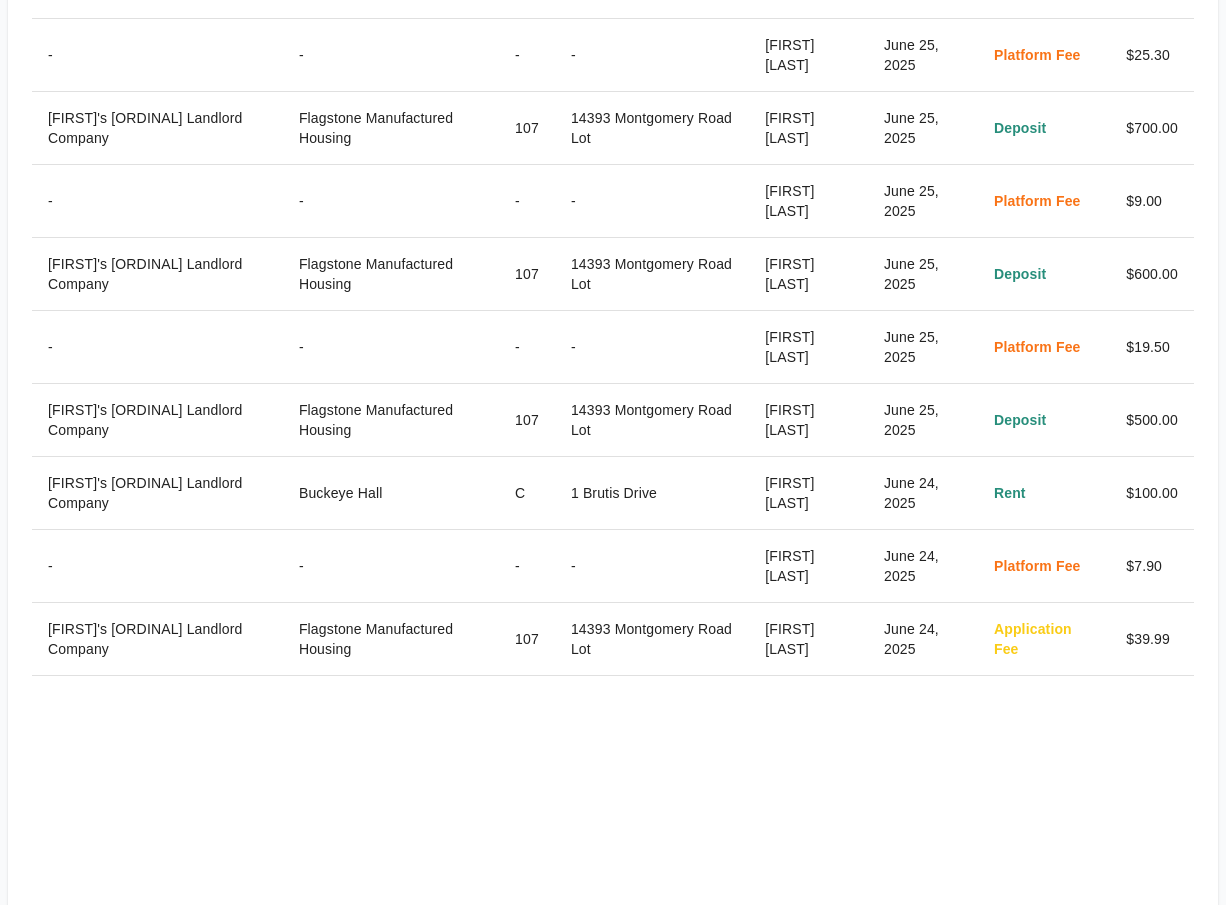 scroll, scrollTop: 0, scrollLeft: 0, axis: both 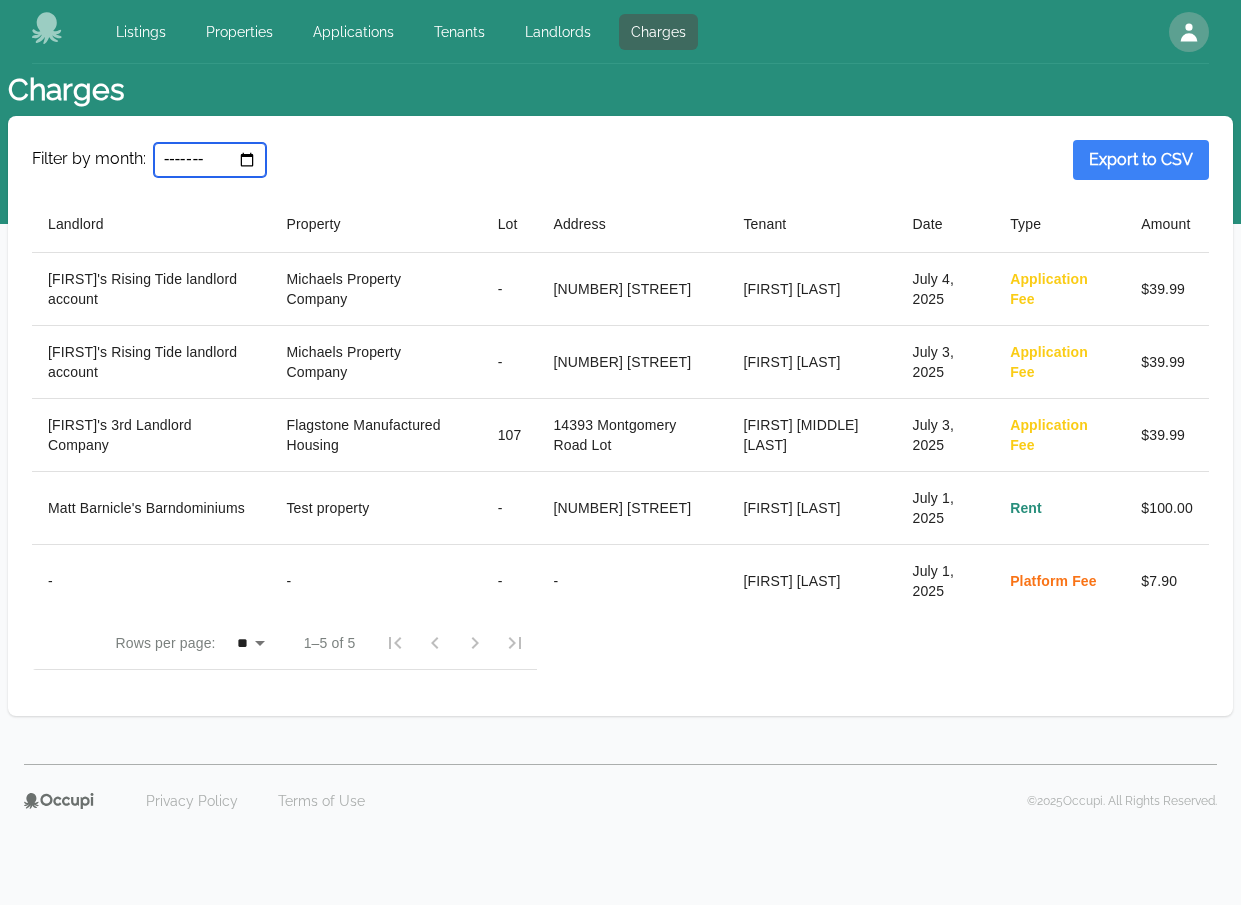 click on "*******" at bounding box center (210, 160) 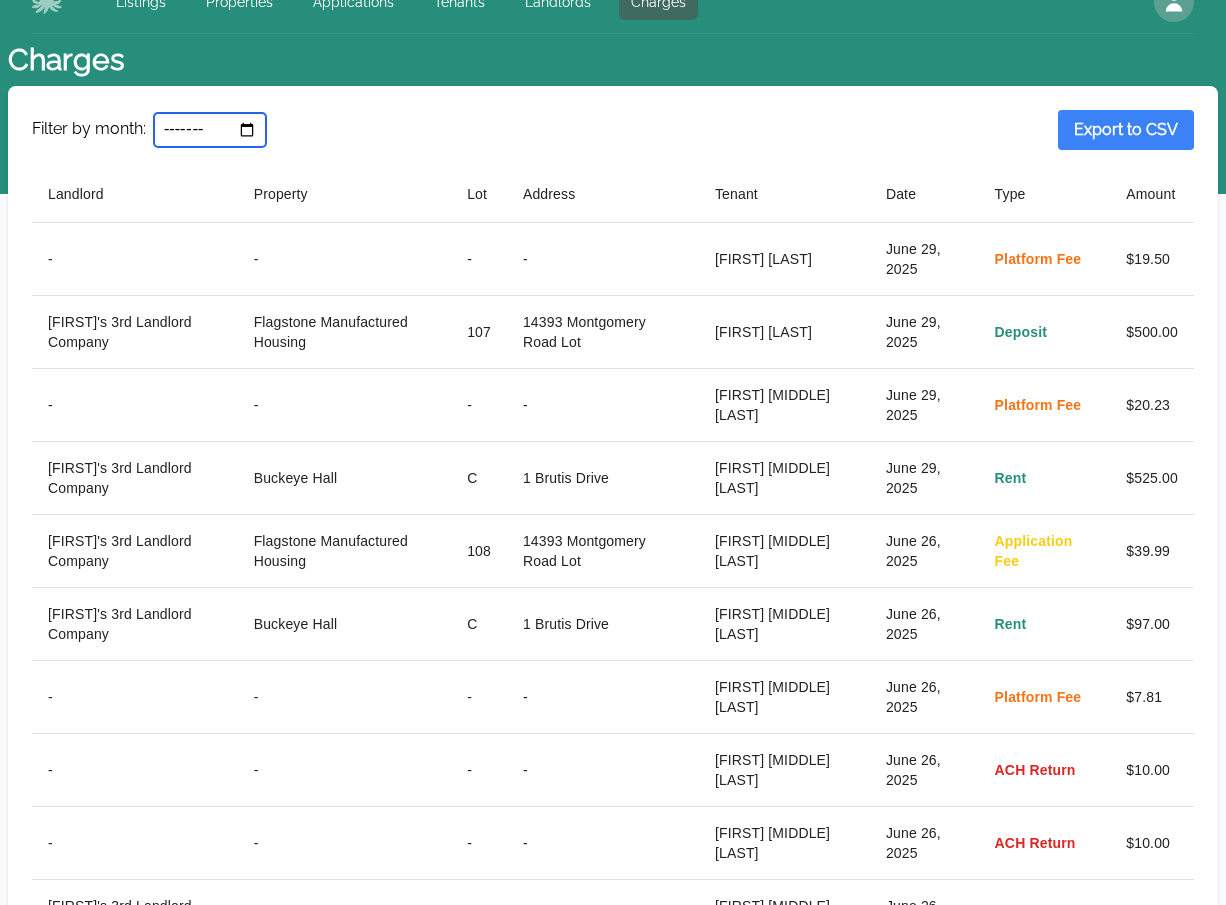 scroll, scrollTop: 0, scrollLeft: 0, axis: both 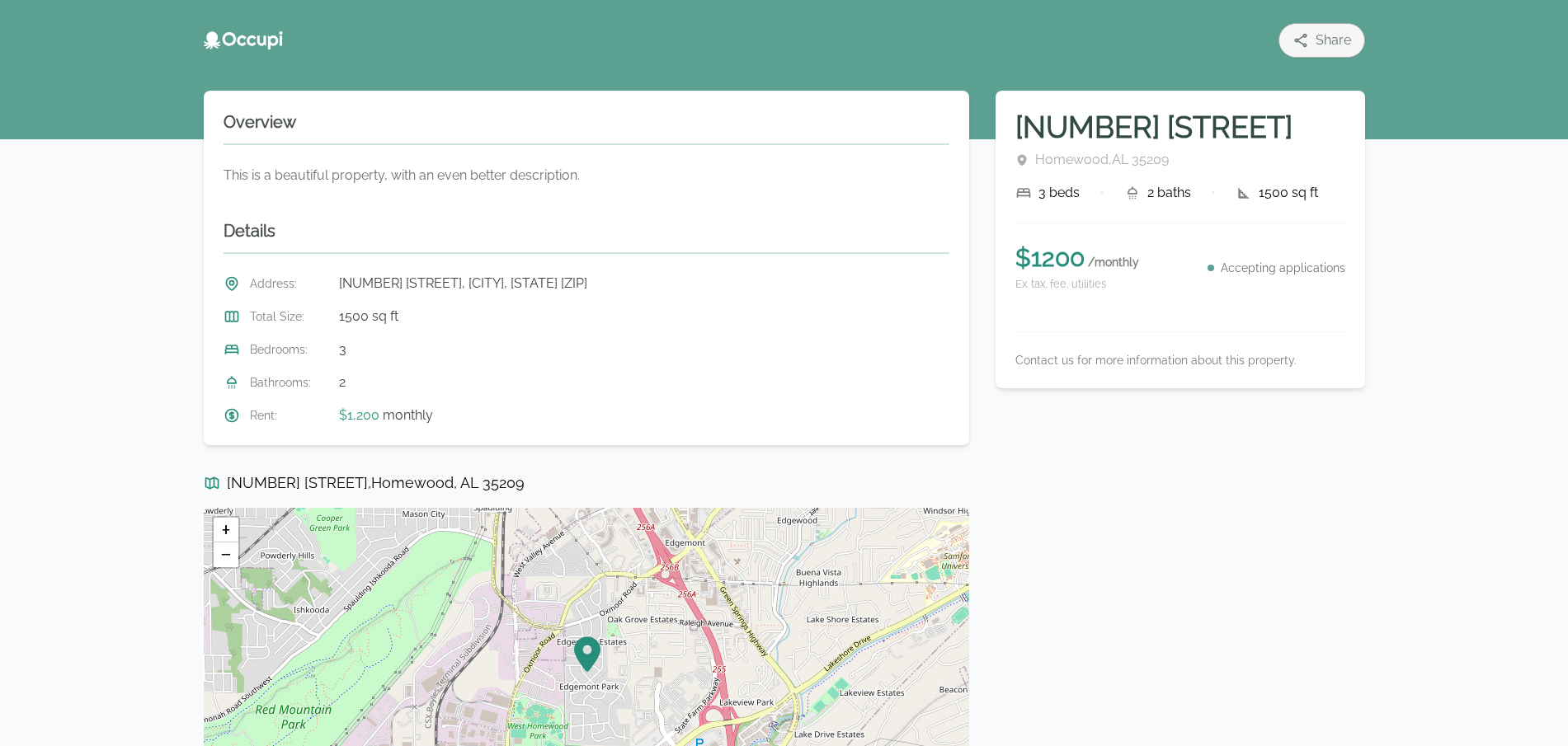 click on "[NUMBER] [STREET] [CITY] , [STATE] [ZIP] 3 beds • 2 baths • 1500 sq ft $ 1200 / monthly Ex. tax, fee, utilities Accepting applications Contact us for more information about this property." at bounding box center (1180, 464) 